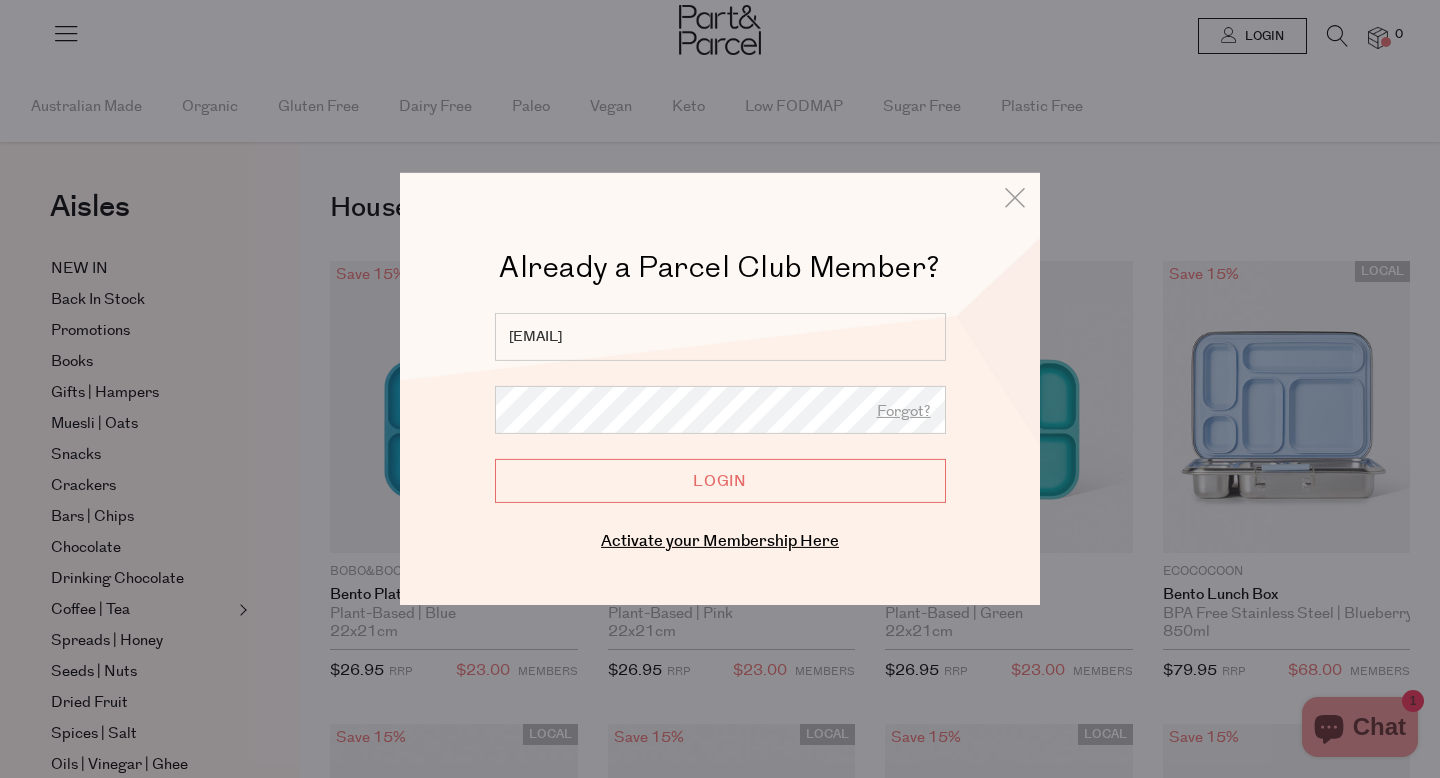 click on "Login" at bounding box center (720, 481) 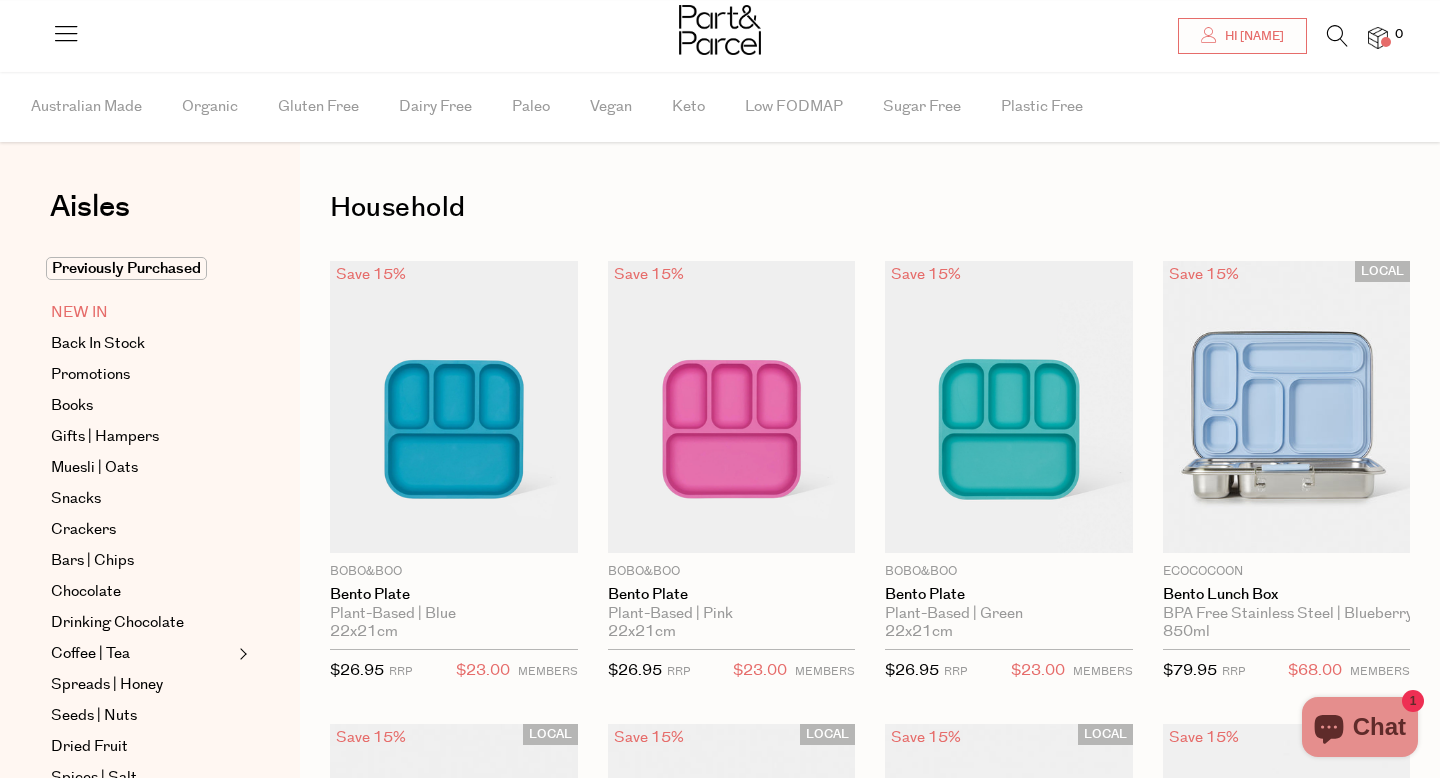 click on "NEW IN" at bounding box center (79, 313) 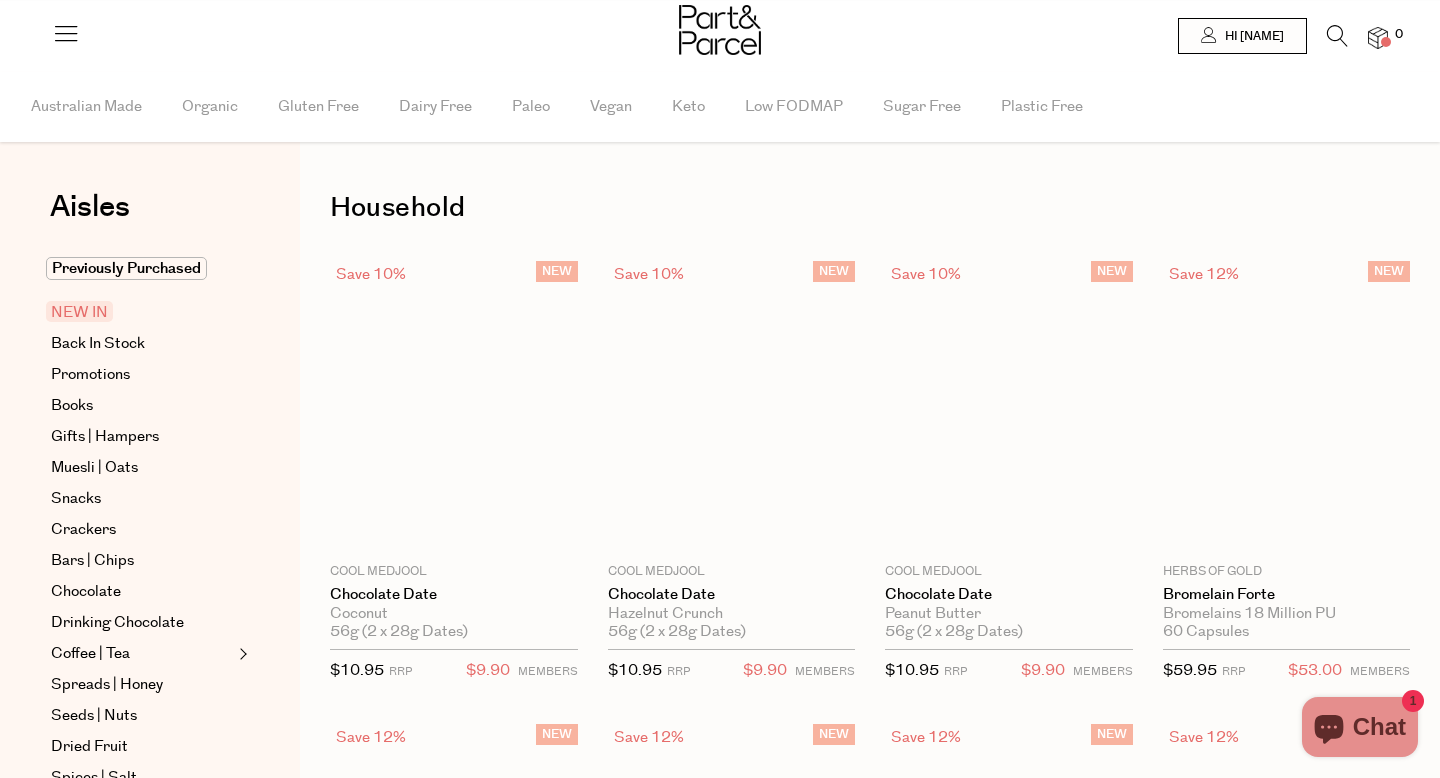 scroll, scrollTop: 0, scrollLeft: 0, axis: both 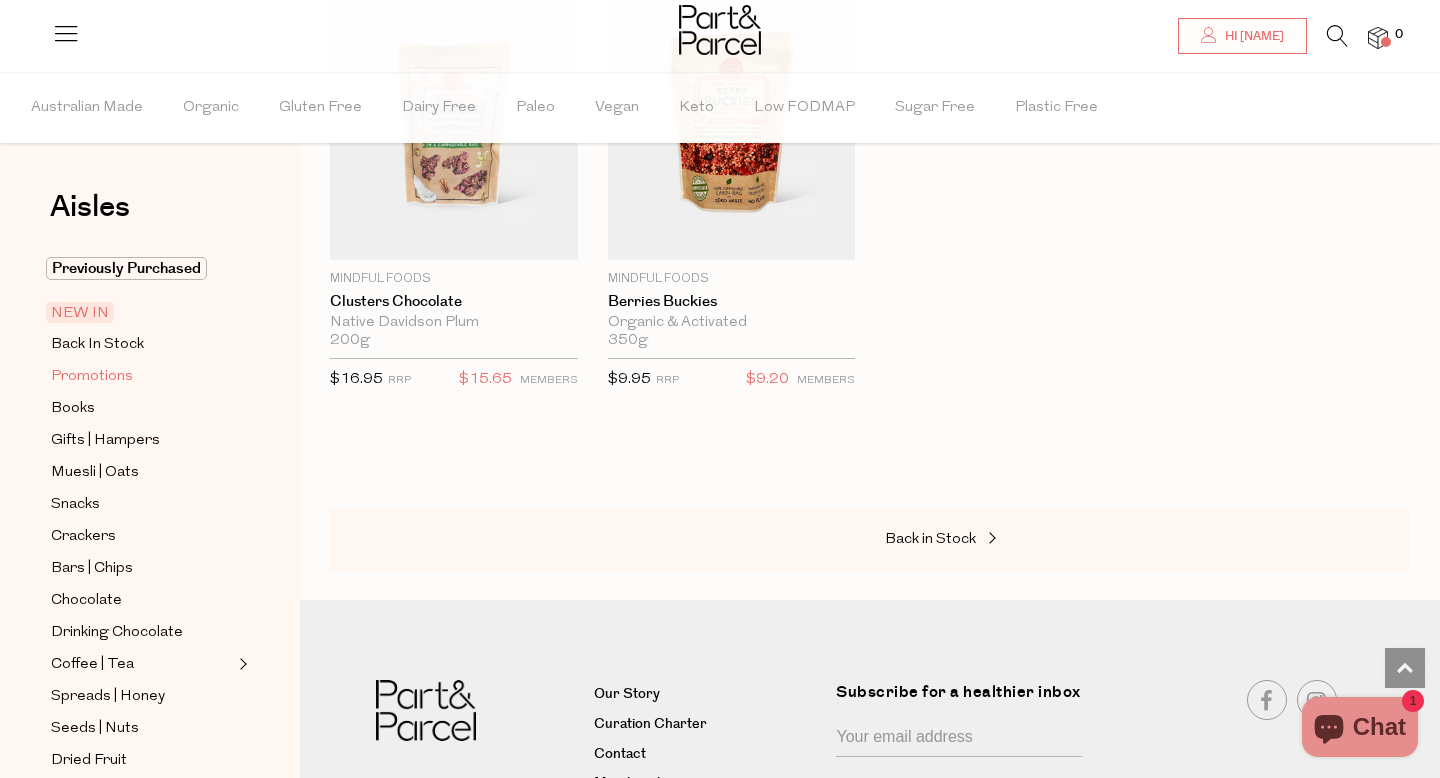 click on "Promotions" at bounding box center (92, 377) 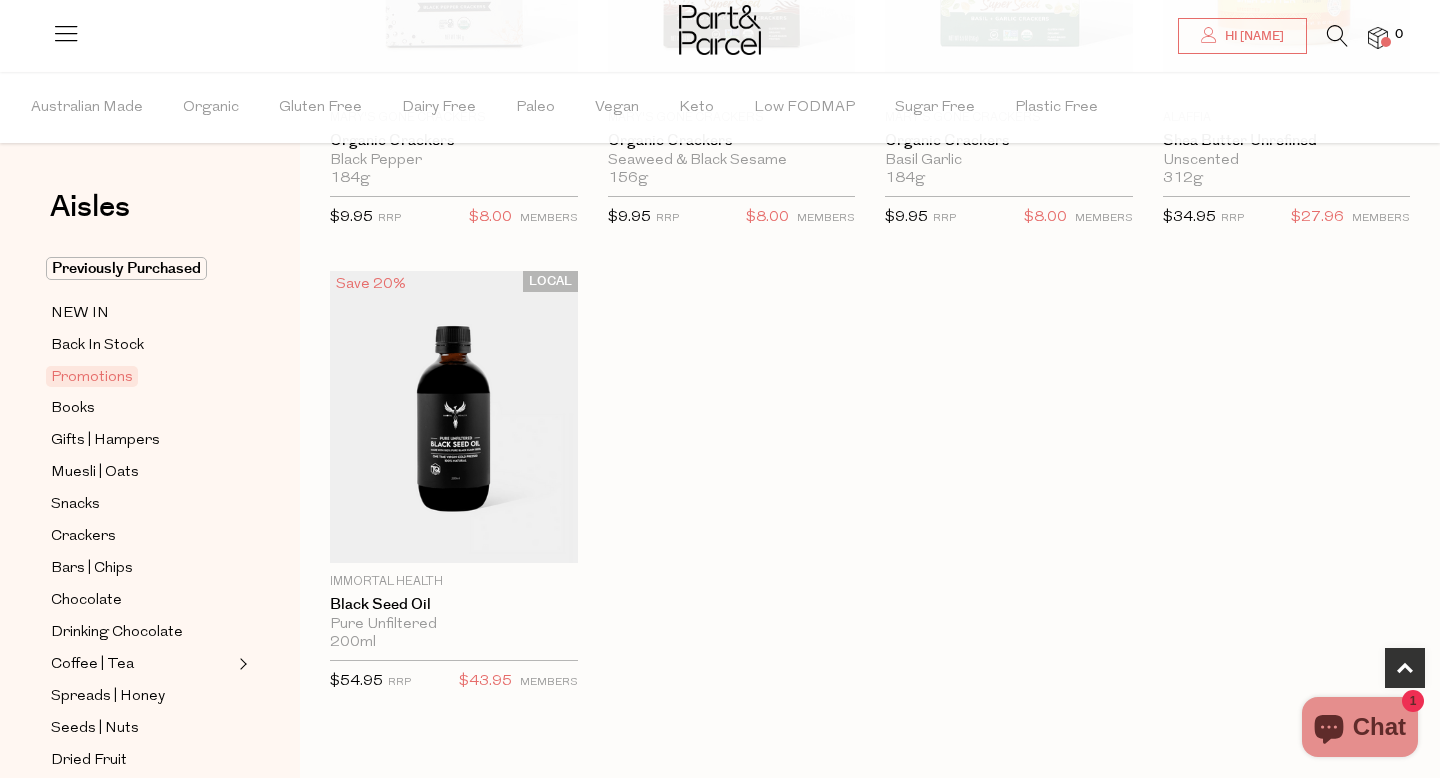 scroll, scrollTop: 926, scrollLeft: 0, axis: vertical 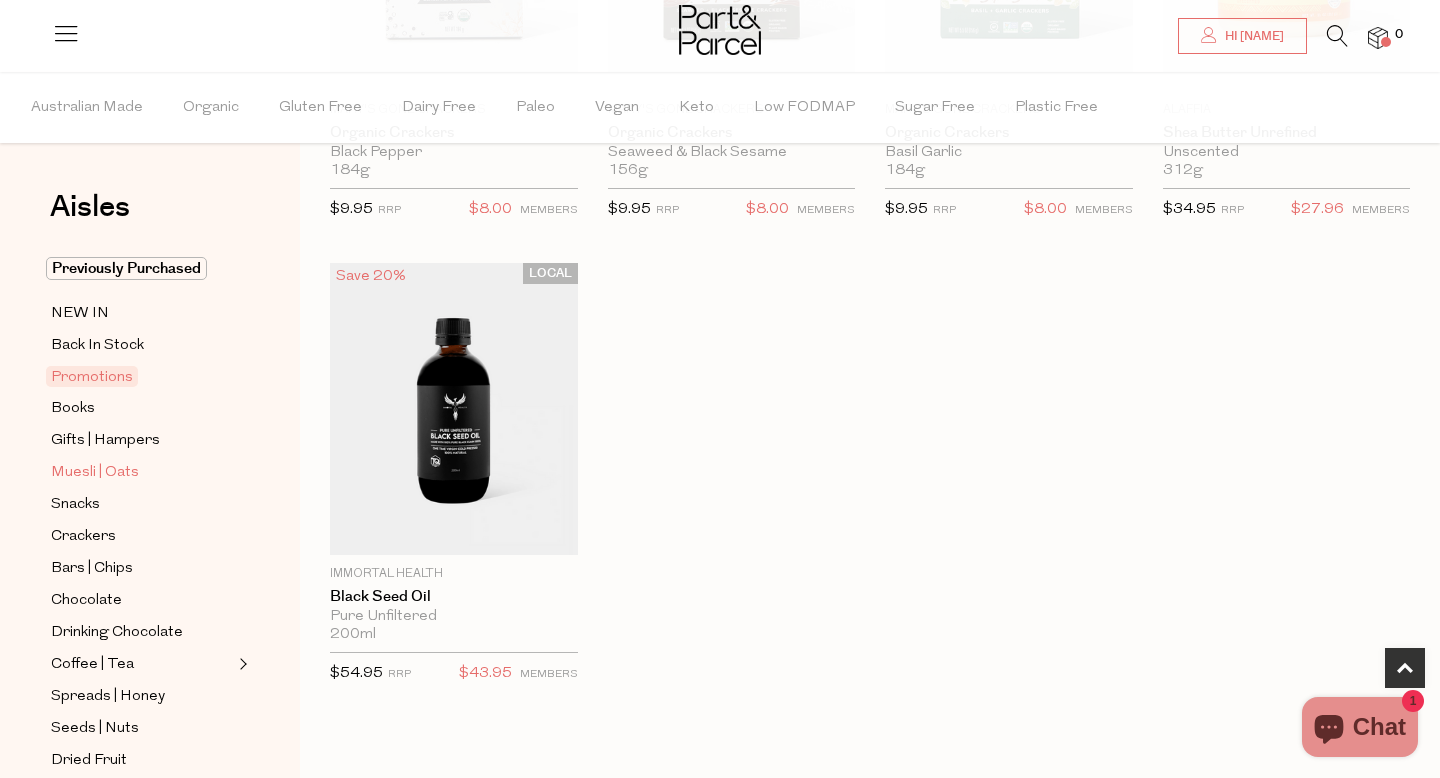 click on "Muesli | Oats" at bounding box center (95, 473) 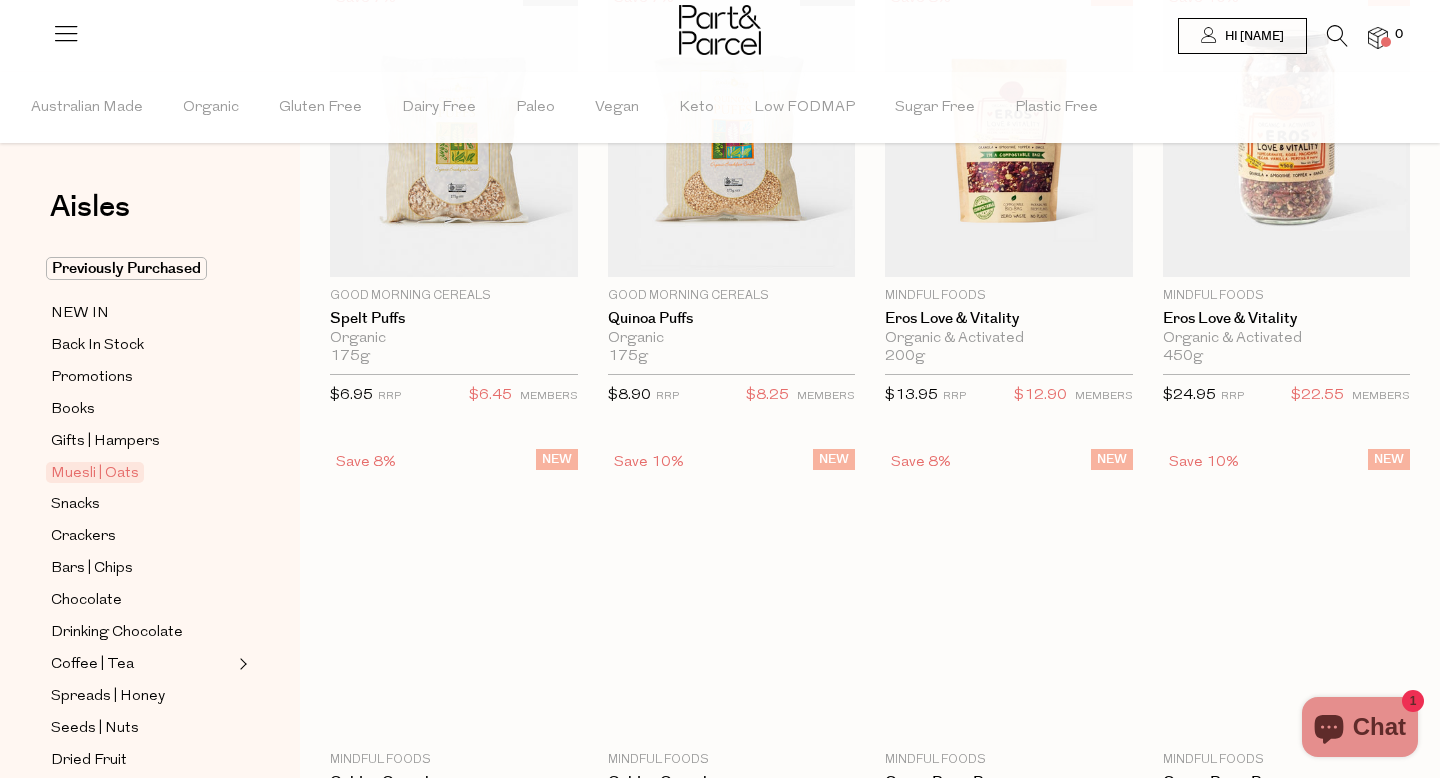 scroll, scrollTop: 0, scrollLeft: 0, axis: both 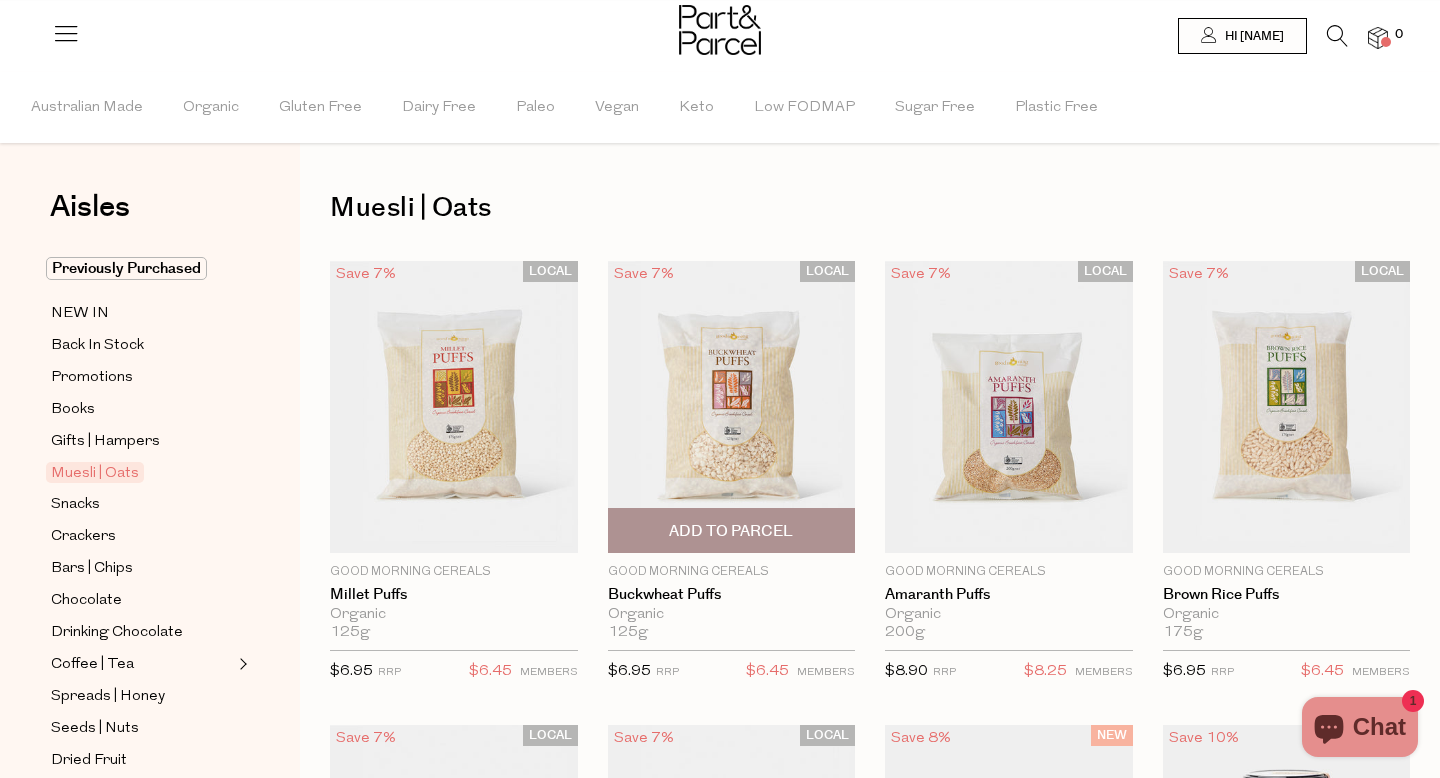 click on "Add To Parcel" at bounding box center (731, 531) 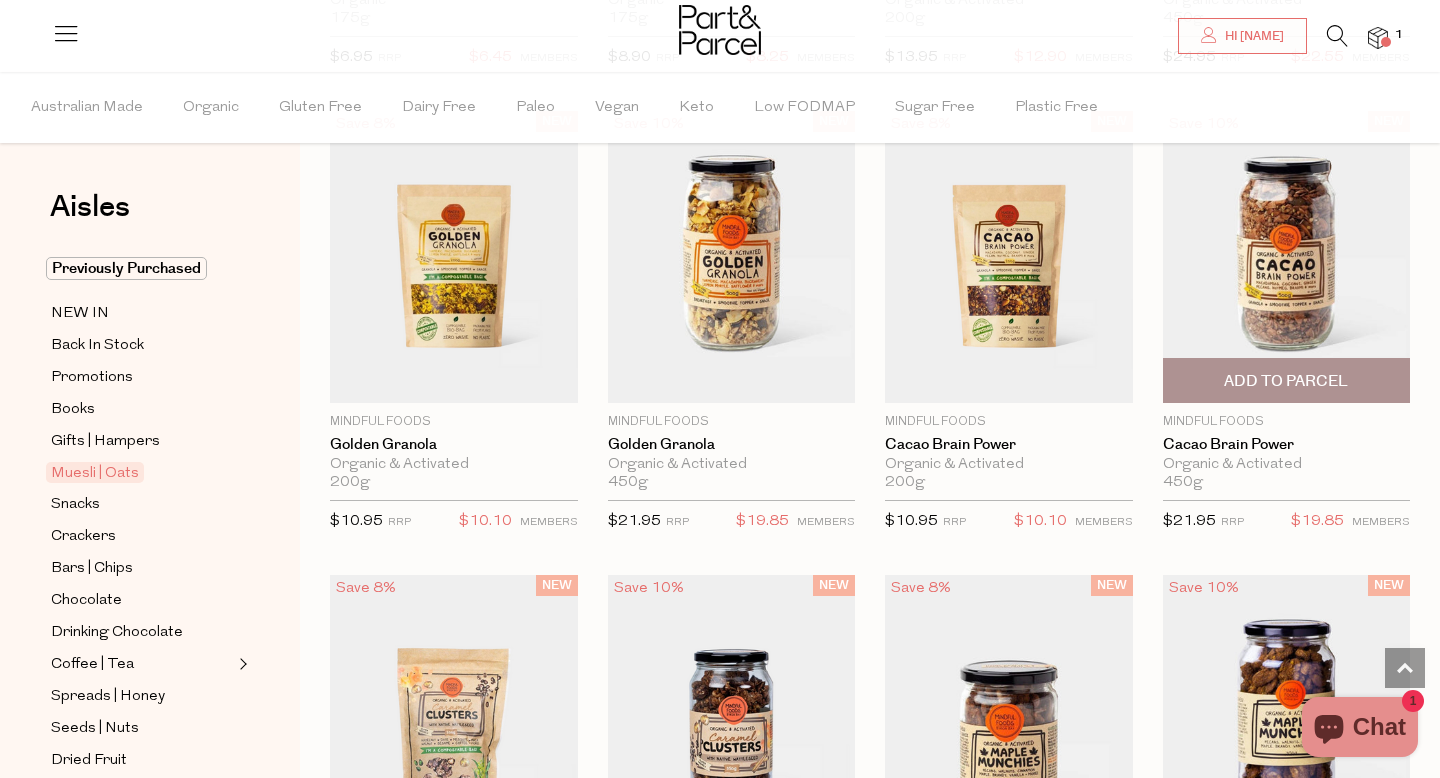 scroll, scrollTop: 1077, scrollLeft: 0, axis: vertical 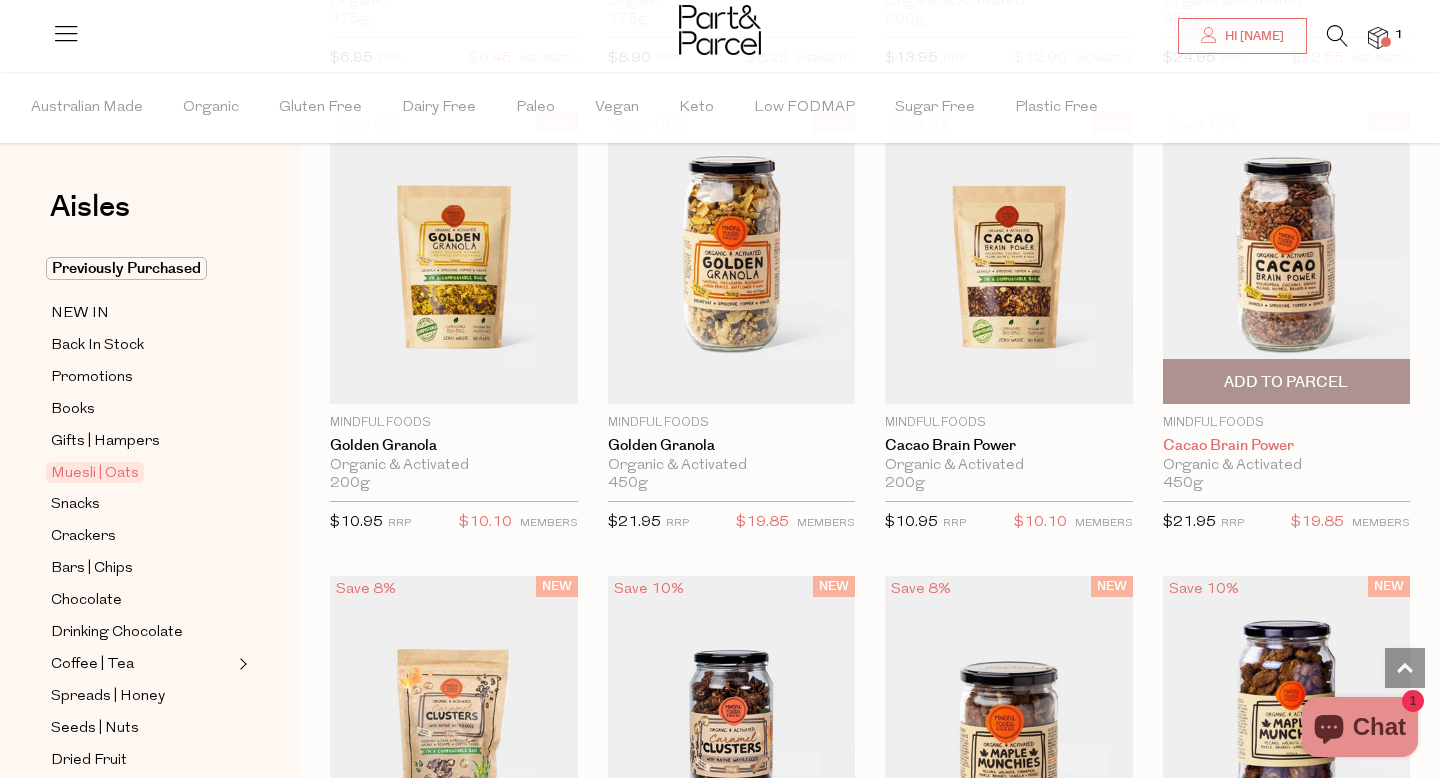 click on "Cacao Brain Power" at bounding box center [1287, 446] 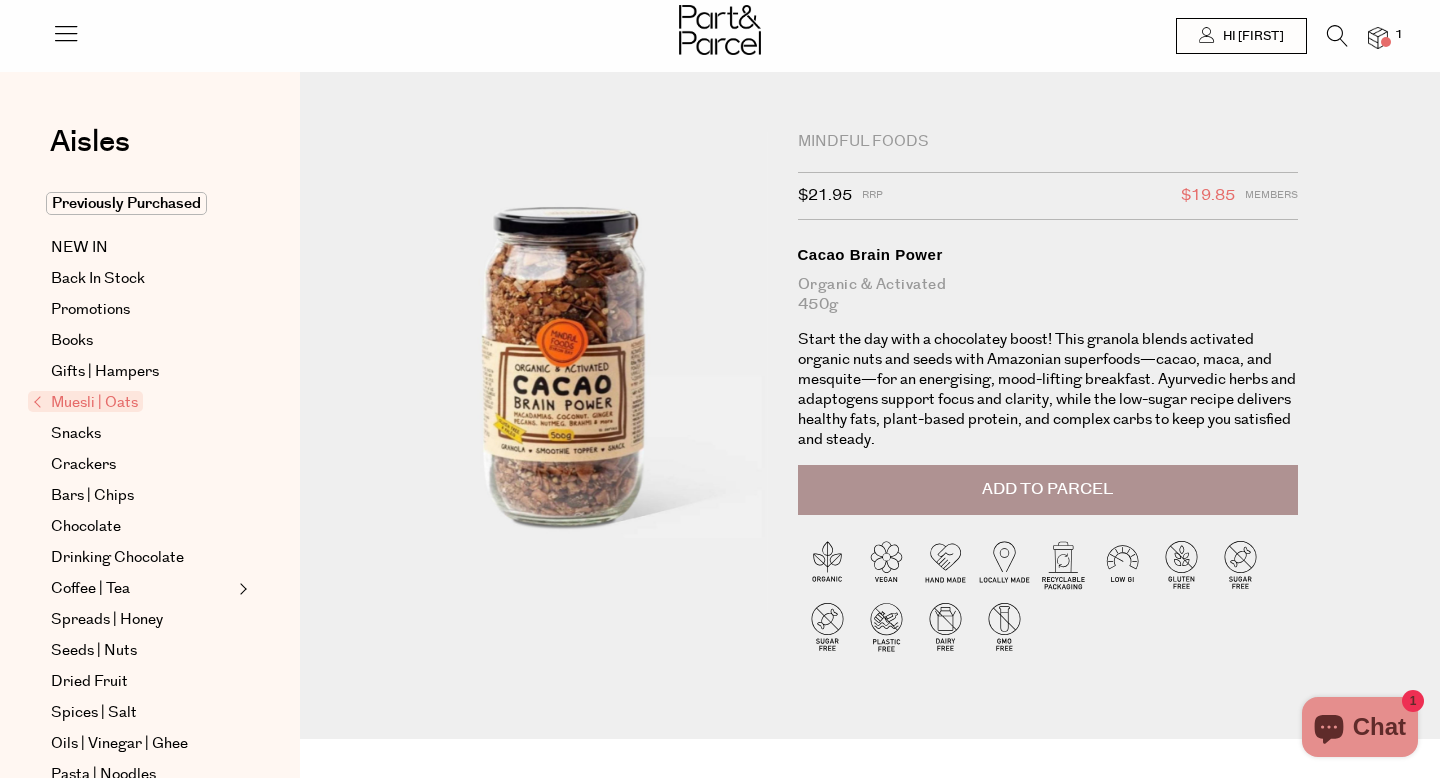 scroll, scrollTop: 0, scrollLeft: 0, axis: both 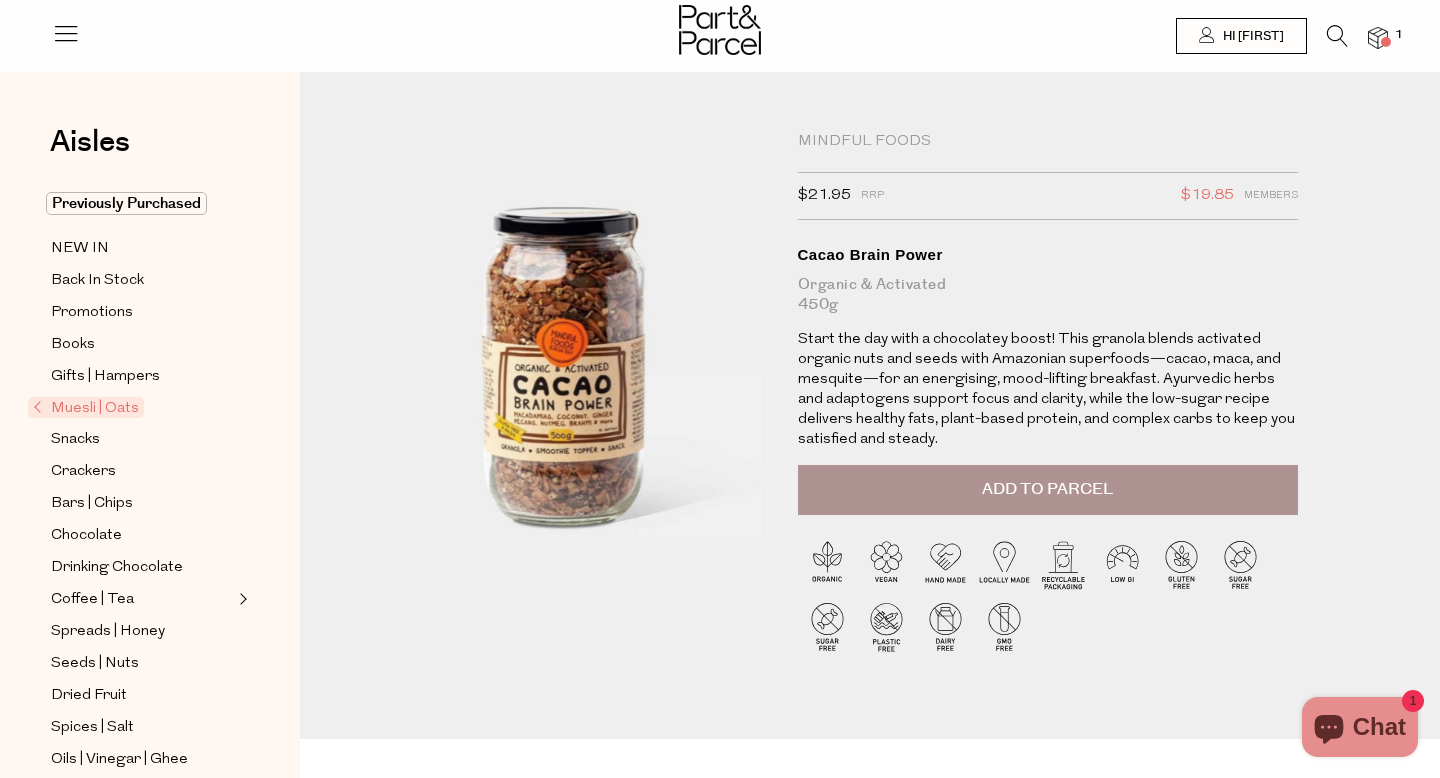 click at bounding box center (1378, 38) 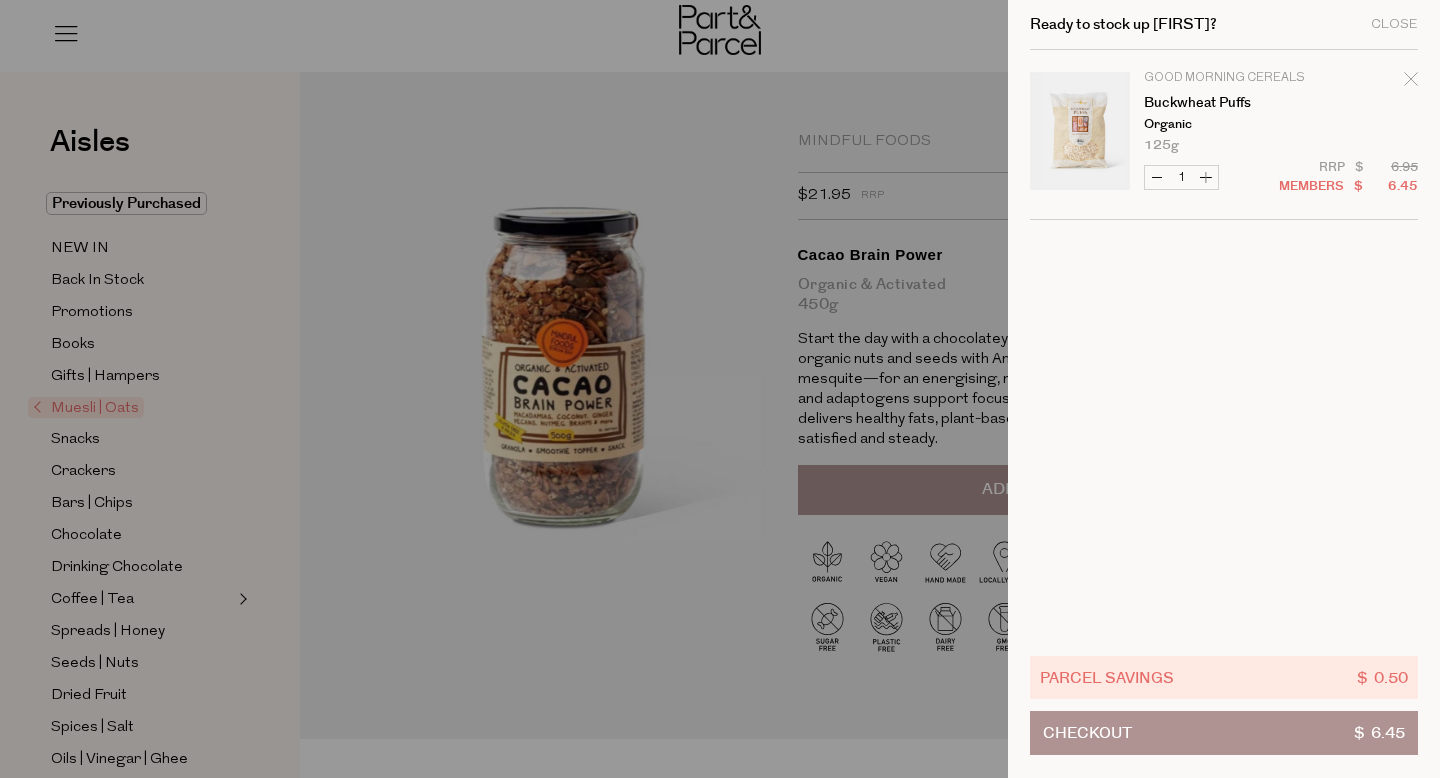 click at bounding box center (720, 389) 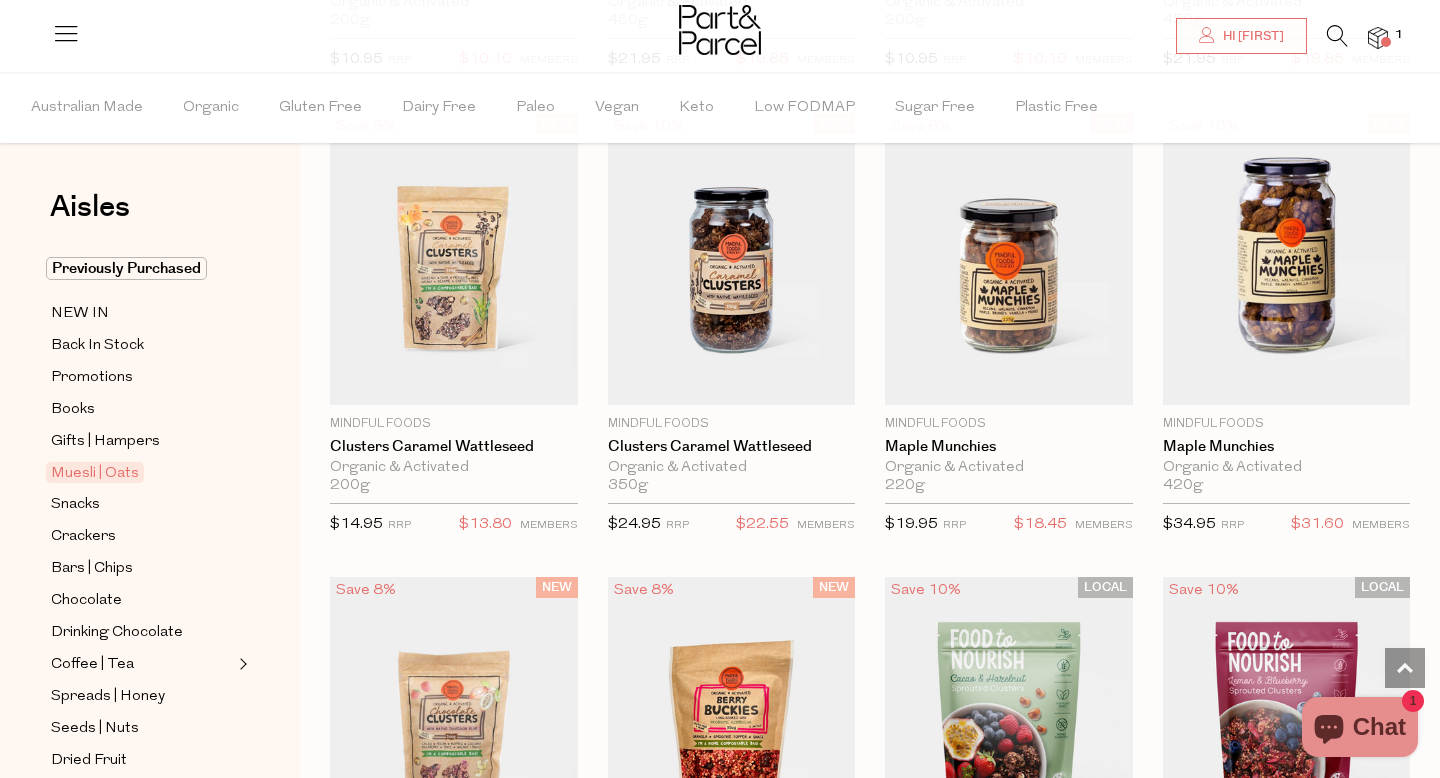 scroll, scrollTop: 1544, scrollLeft: 0, axis: vertical 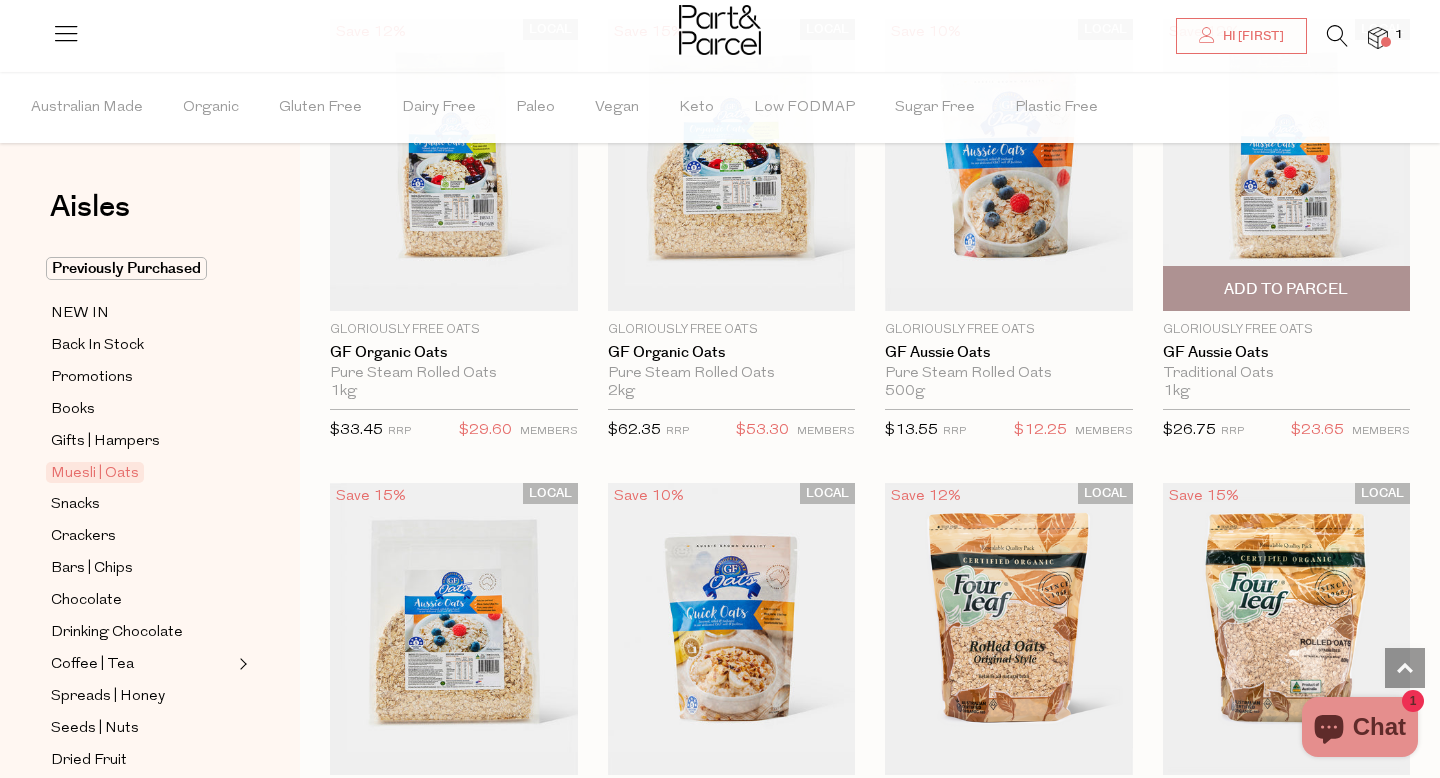 click on "Add To Parcel" at bounding box center (1286, 289) 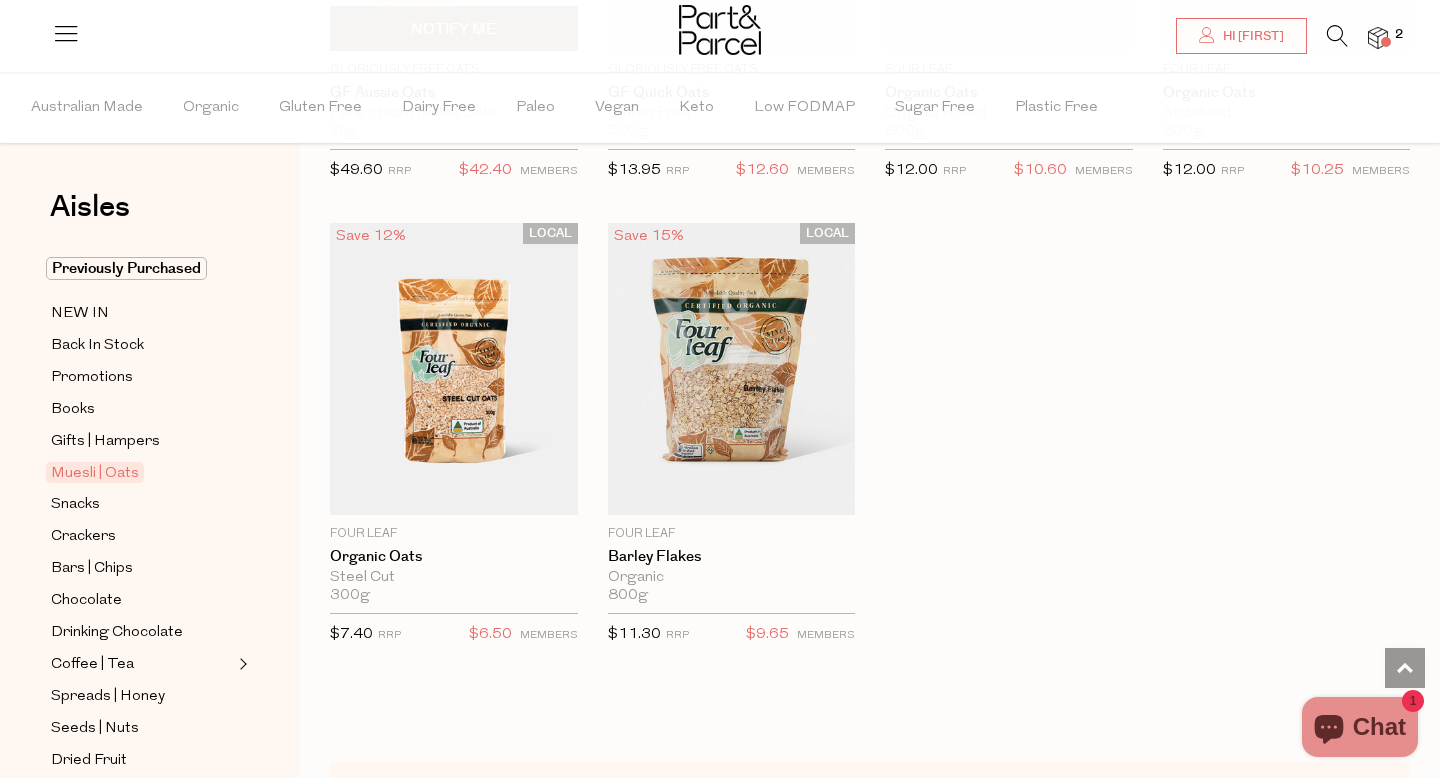 scroll, scrollTop: 5610, scrollLeft: 0, axis: vertical 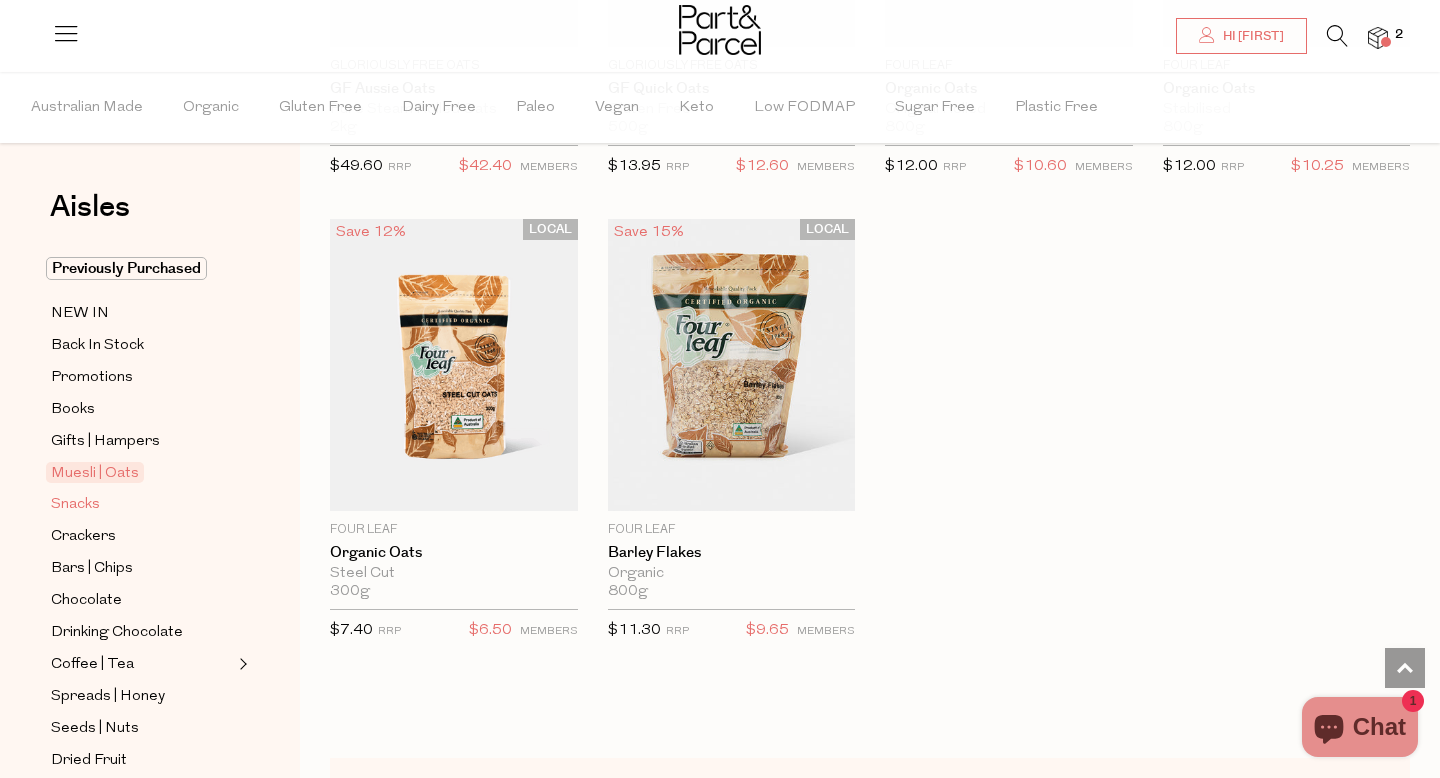 click on "Snacks" at bounding box center (75, 505) 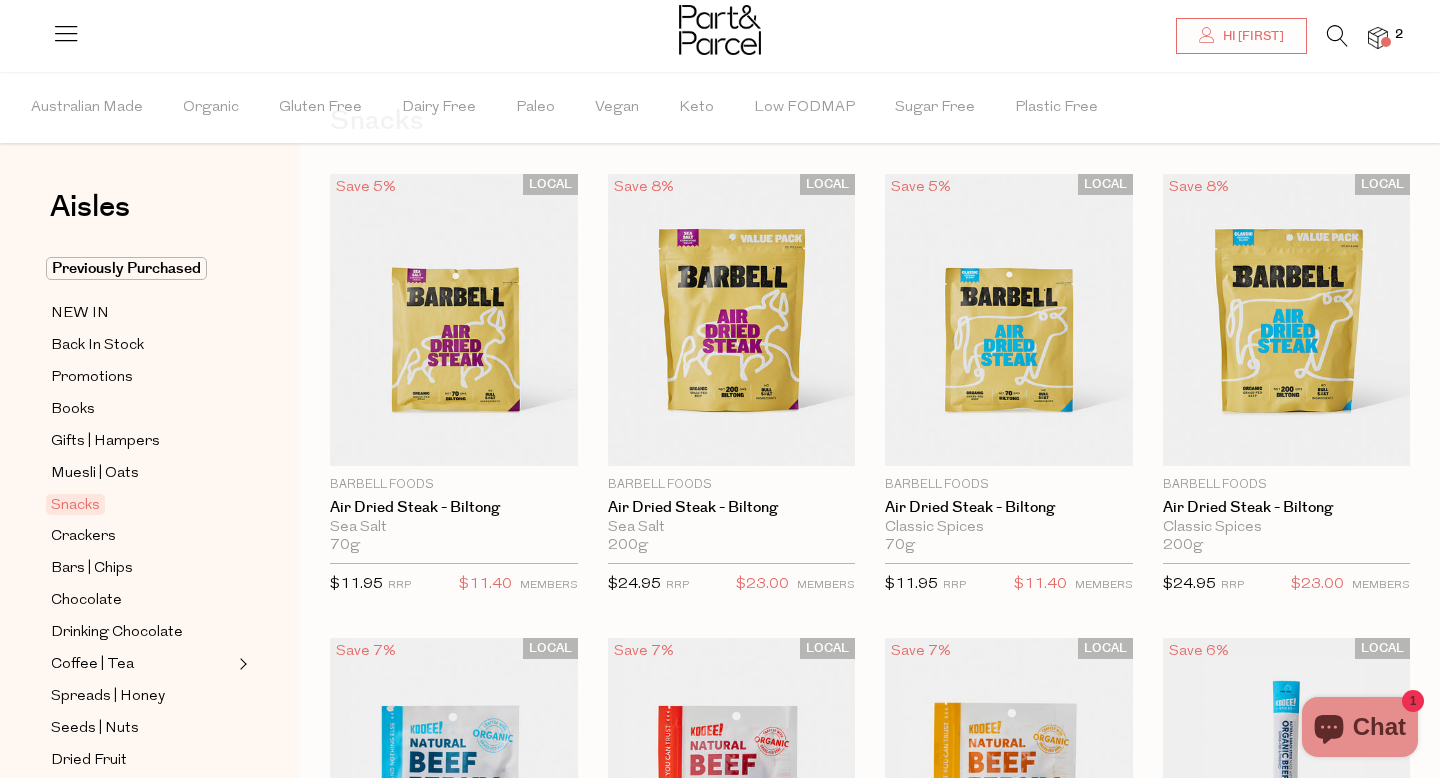 scroll, scrollTop: 94, scrollLeft: 0, axis: vertical 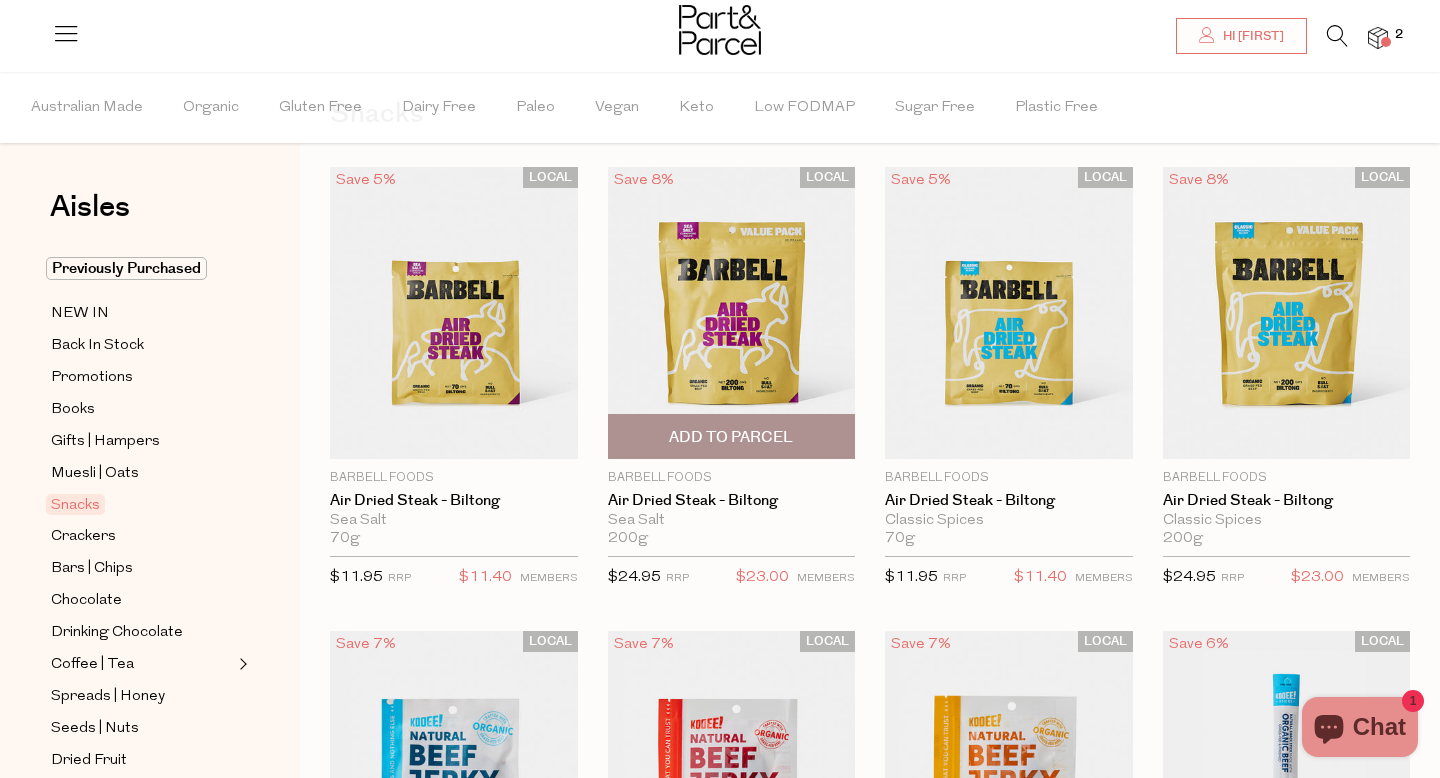 click on "Add To Parcel" at bounding box center (731, 437) 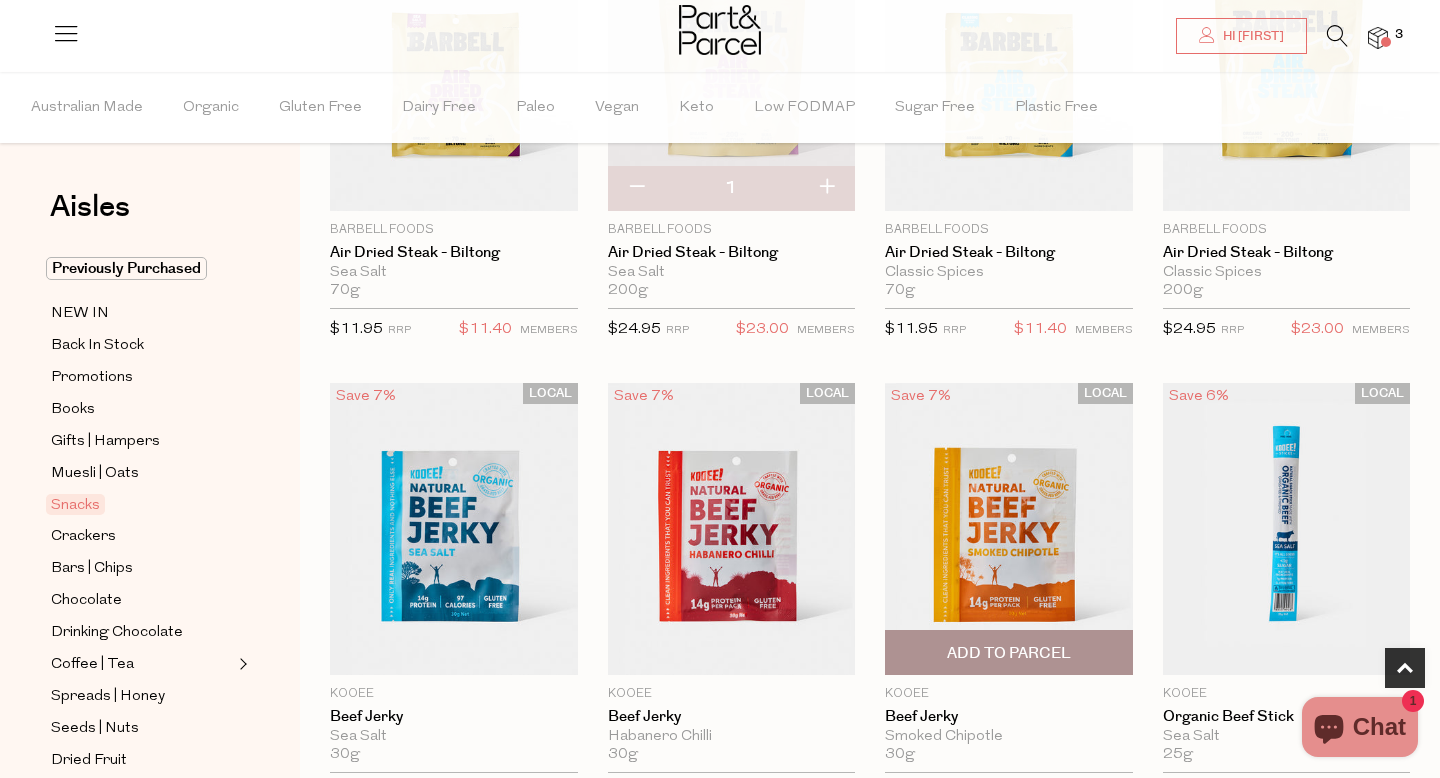scroll, scrollTop: 359, scrollLeft: 0, axis: vertical 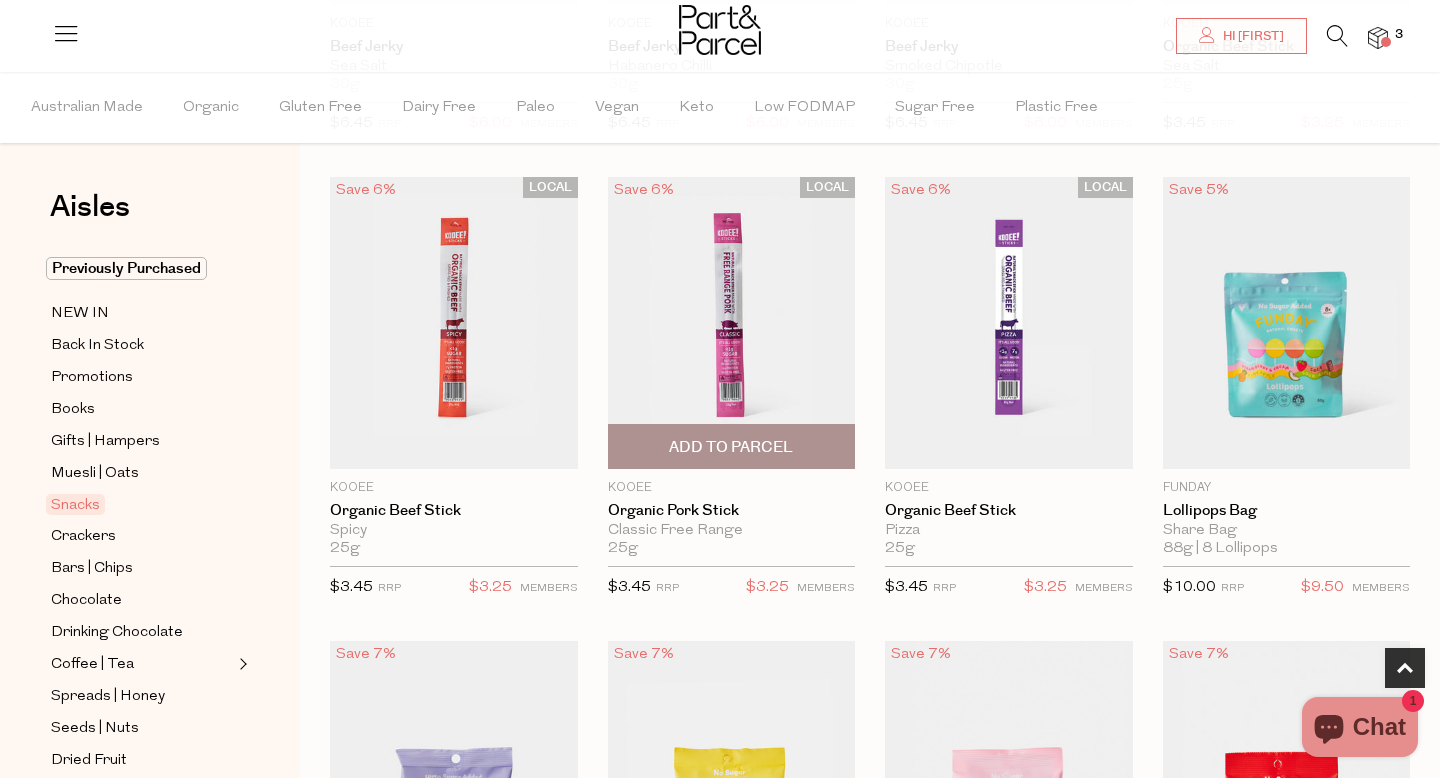 click on "Add To Parcel" at bounding box center (731, 447) 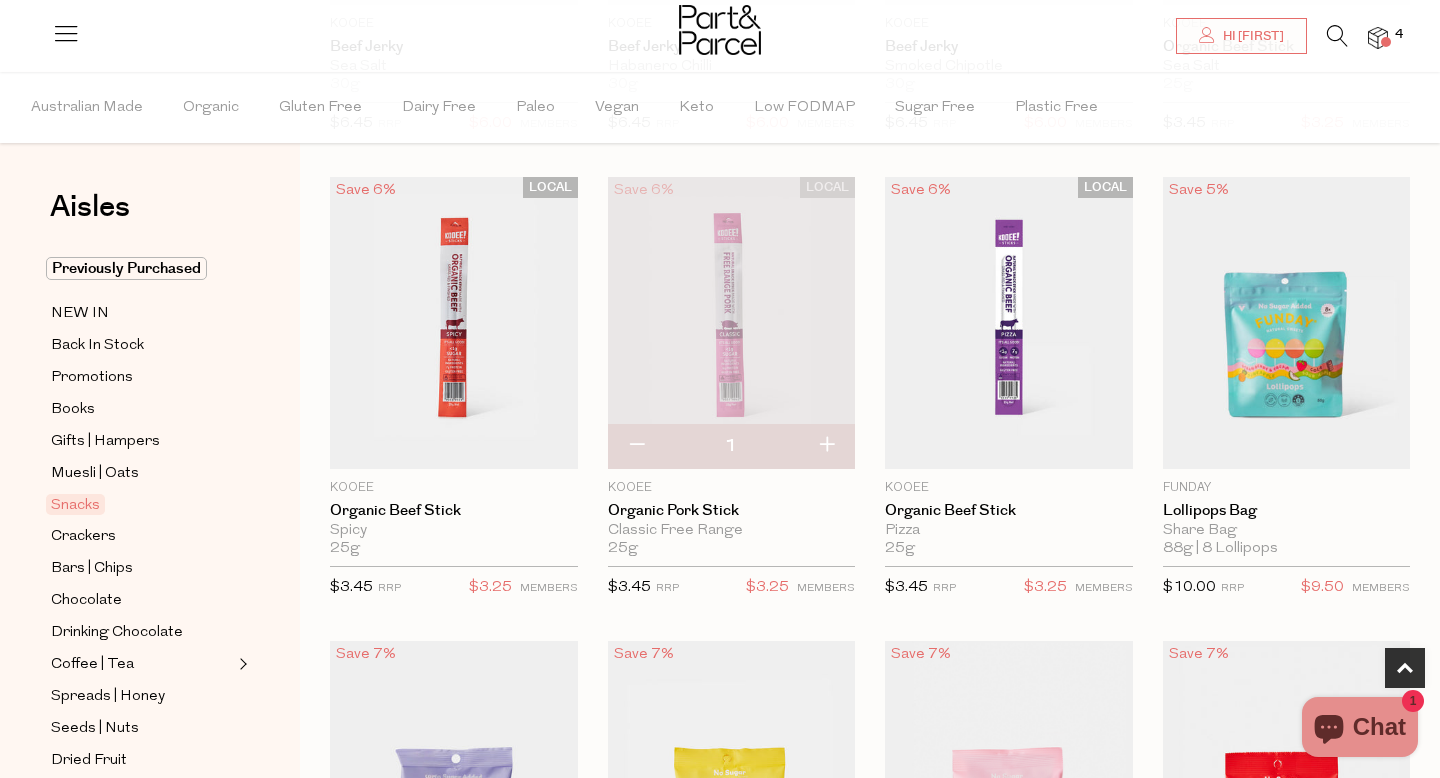 click at bounding box center (826, 446) 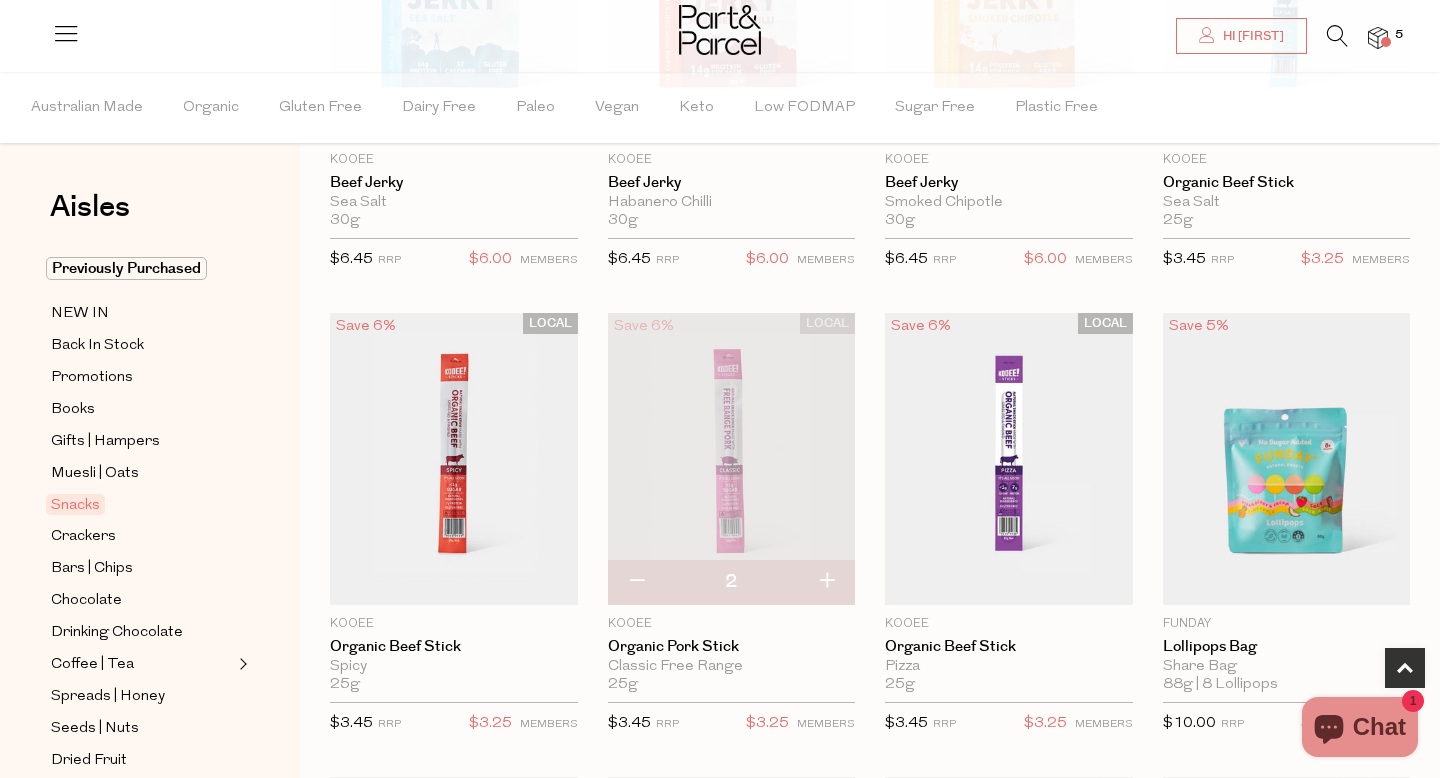 scroll, scrollTop: 877, scrollLeft: 0, axis: vertical 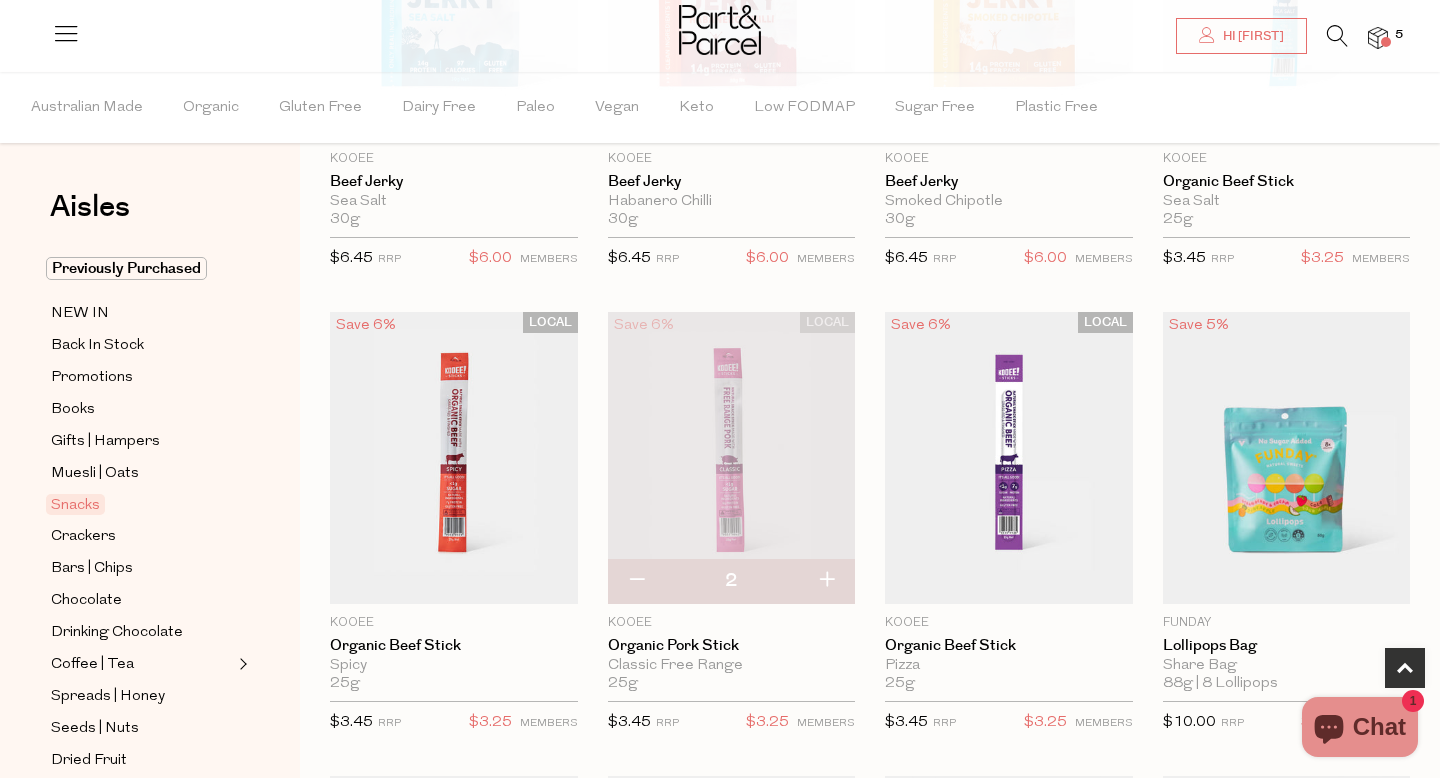 click at bounding box center [826, 581] 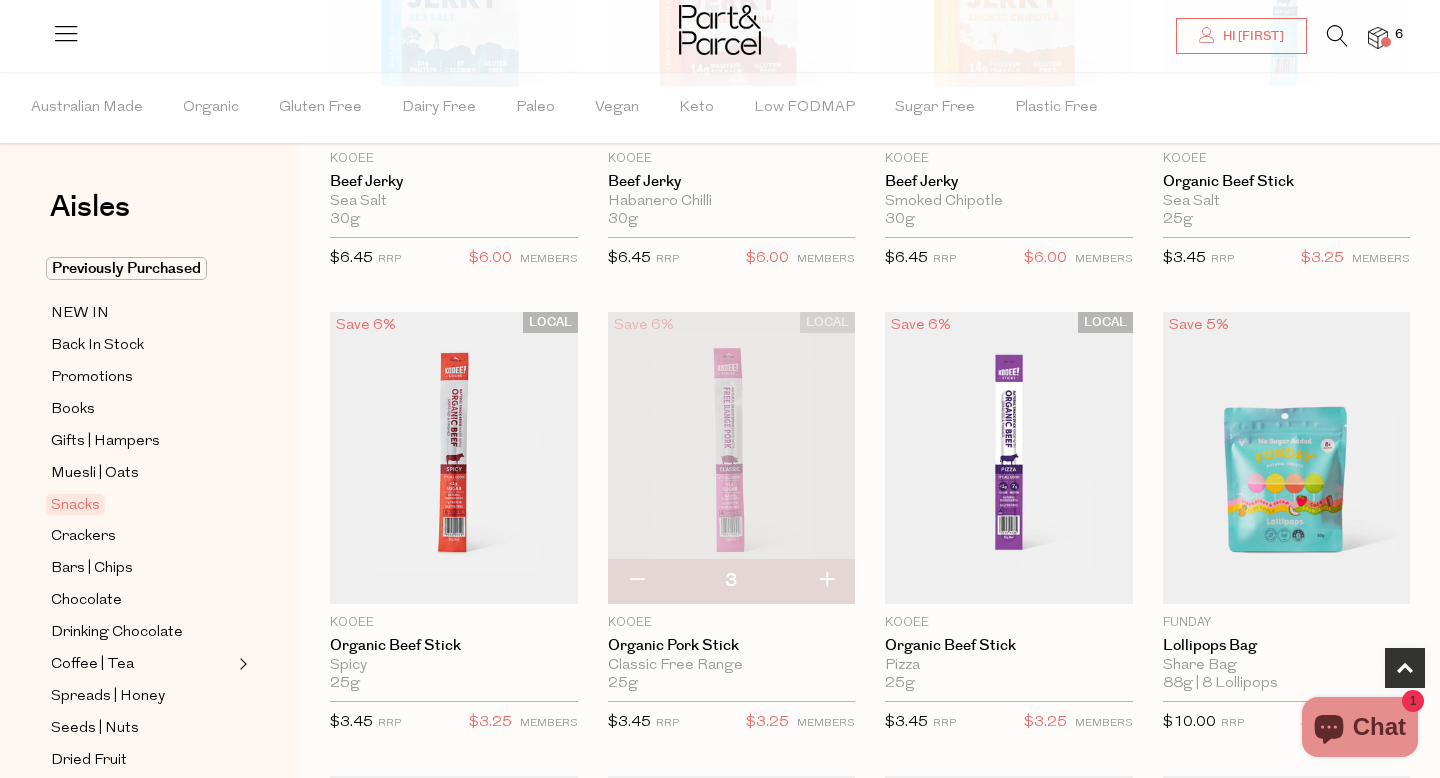 click at bounding box center (826, 581) 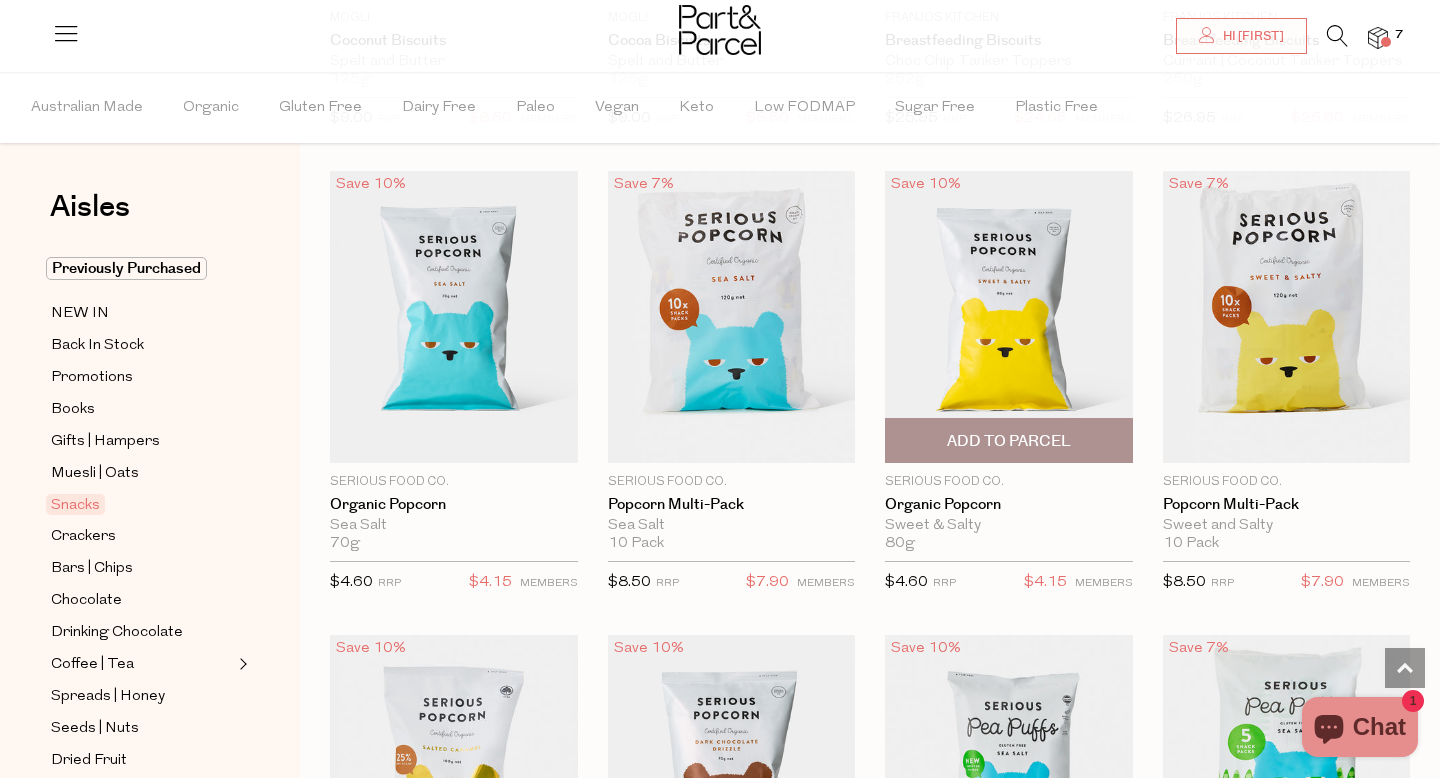 scroll, scrollTop: 4724, scrollLeft: 0, axis: vertical 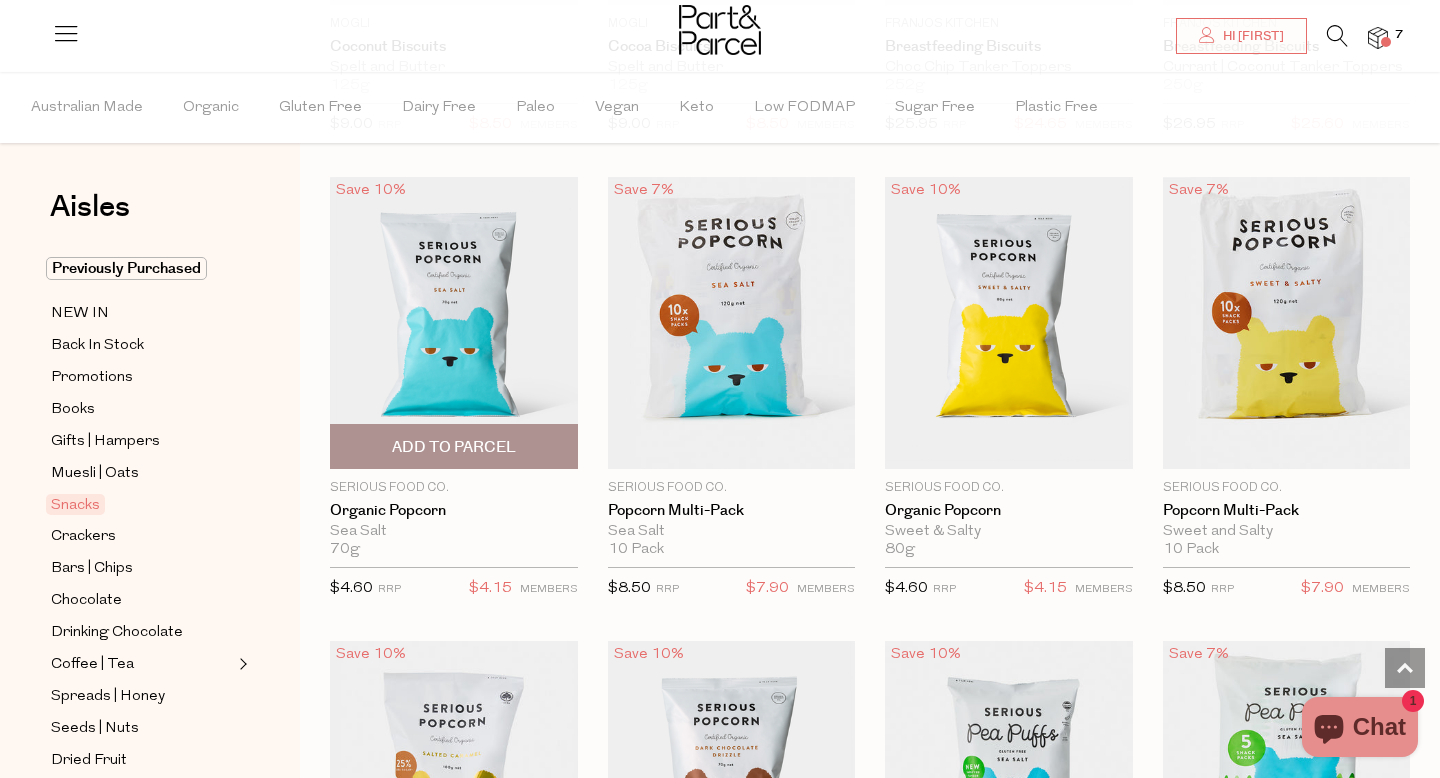 click on "Add To Parcel" at bounding box center (454, 446) 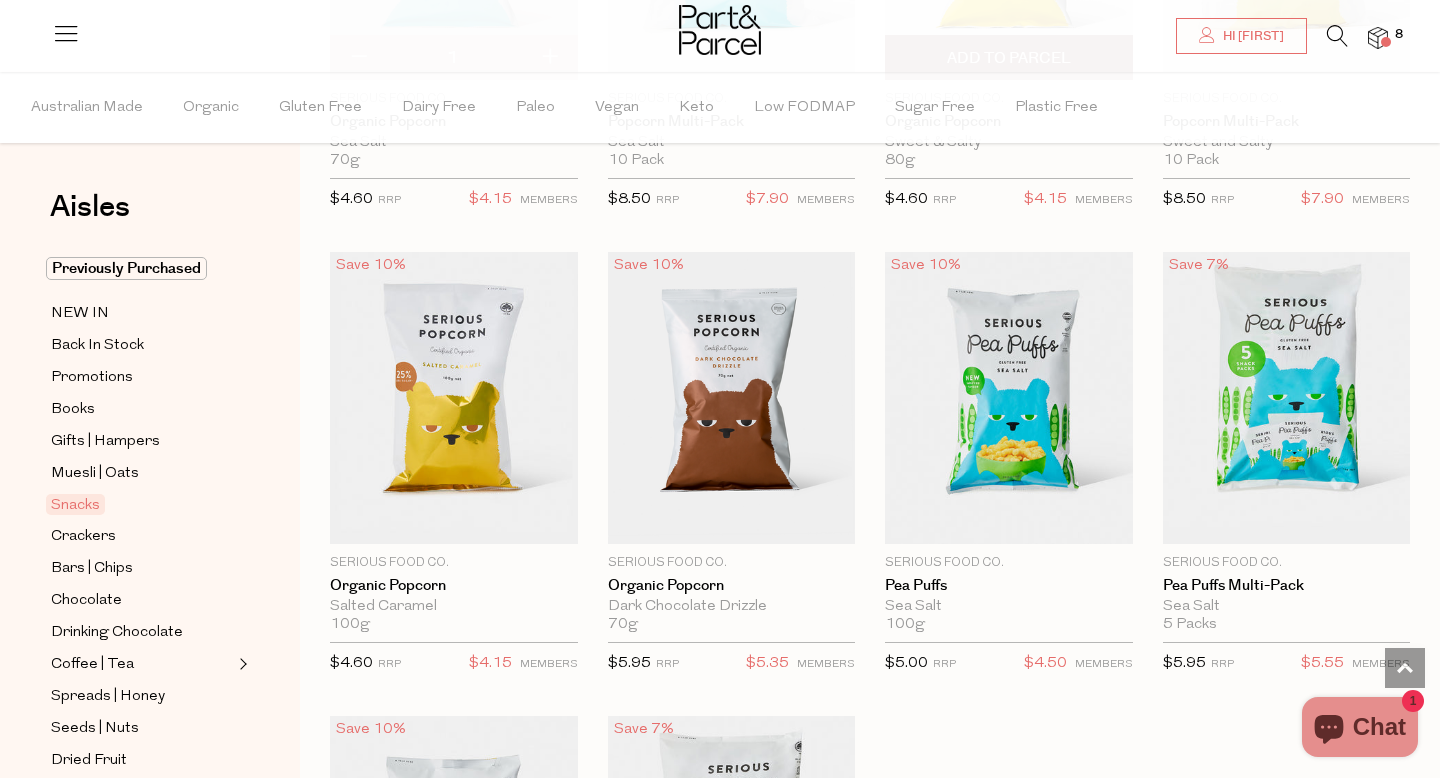 scroll, scrollTop: 5118, scrollLeft: 0, axis: vertical 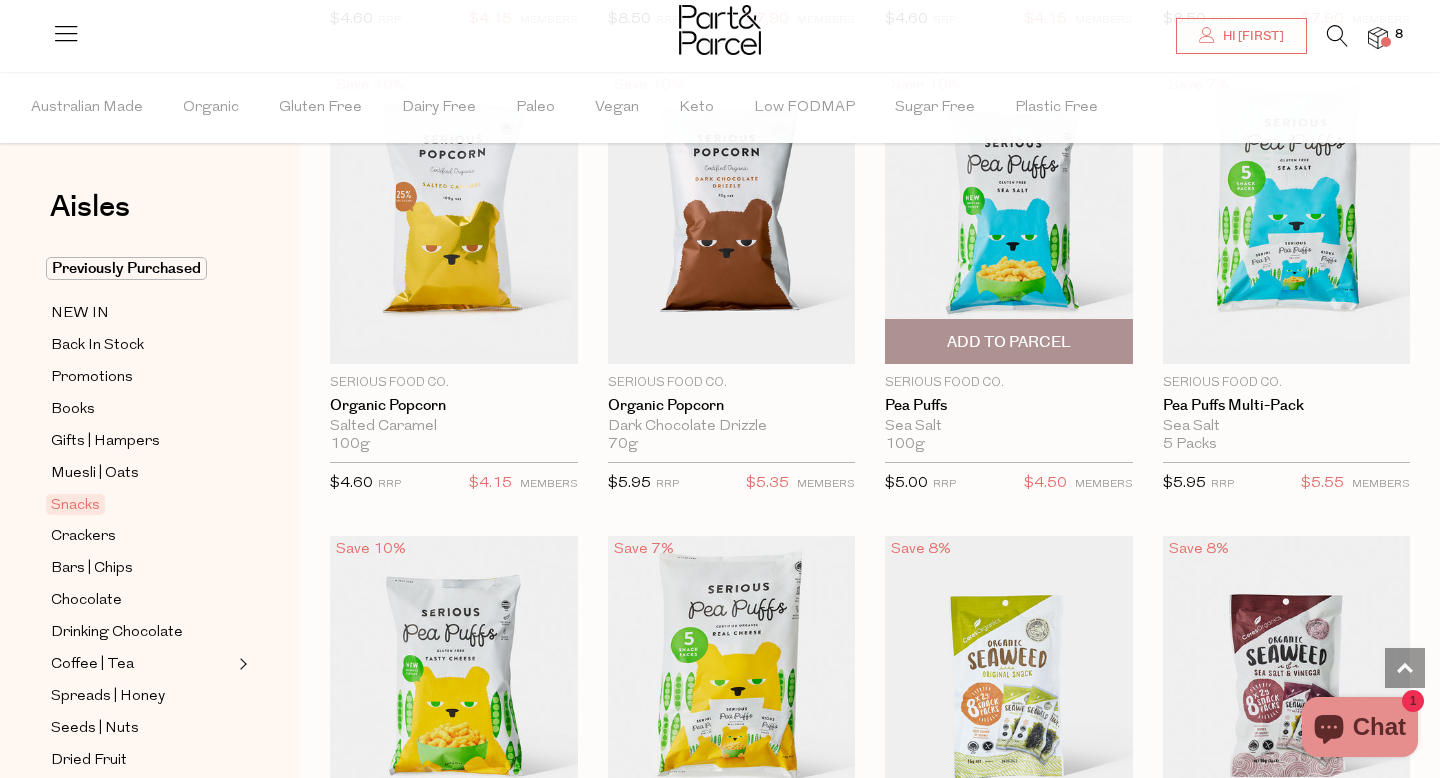 click at bounding box center [1009, 218] 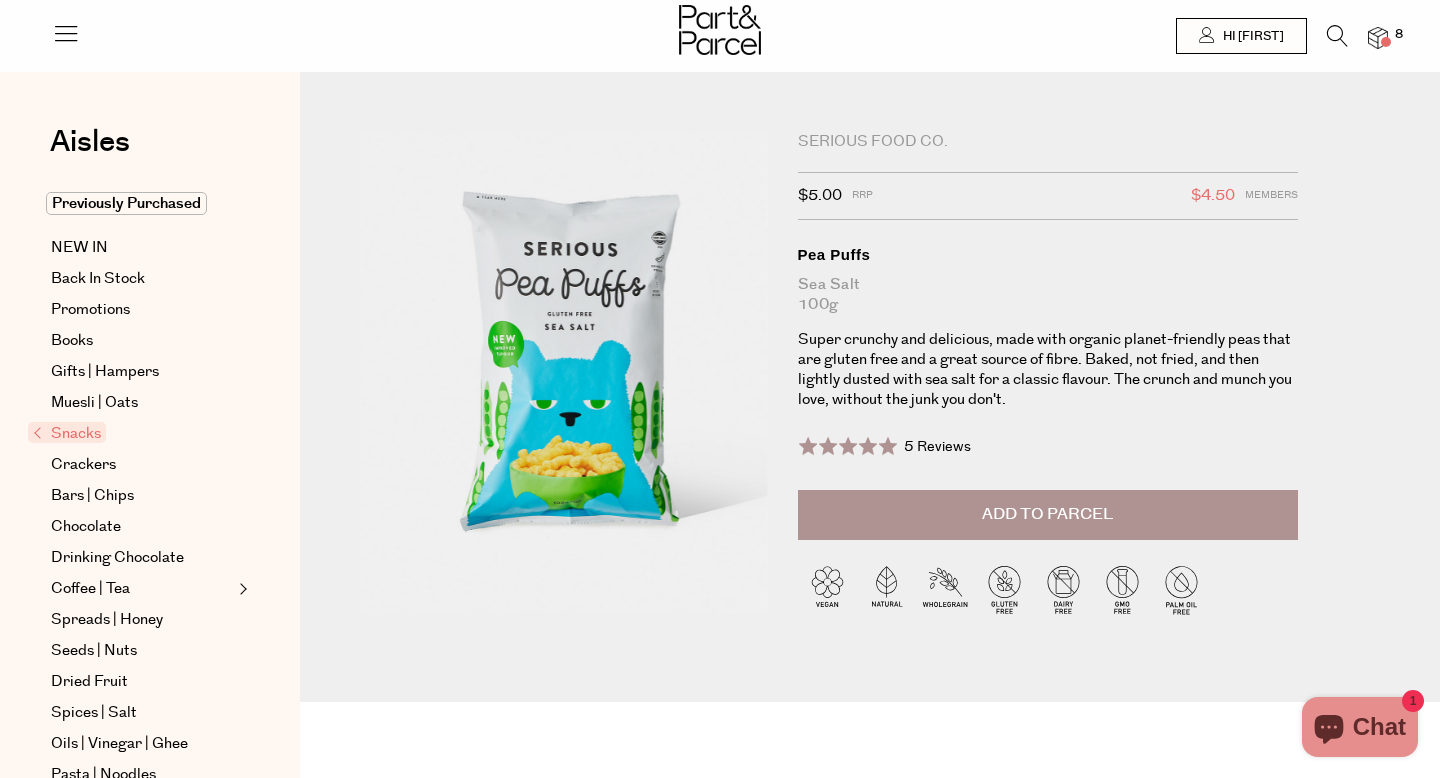 scroll, scrollTop: 0, scrollLeft: 0, axis: both 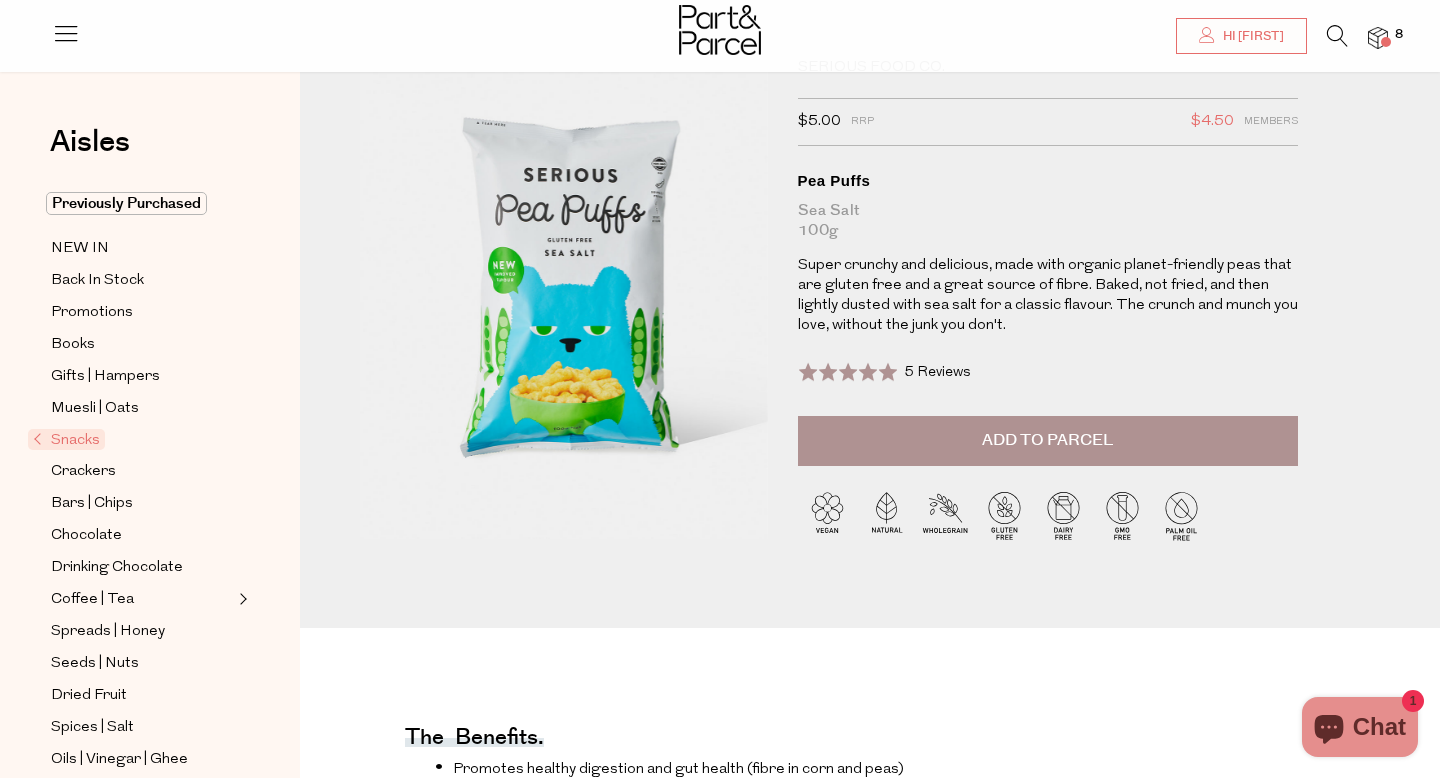 click on "Add to Parcel" at bounding box center [1048, 441] 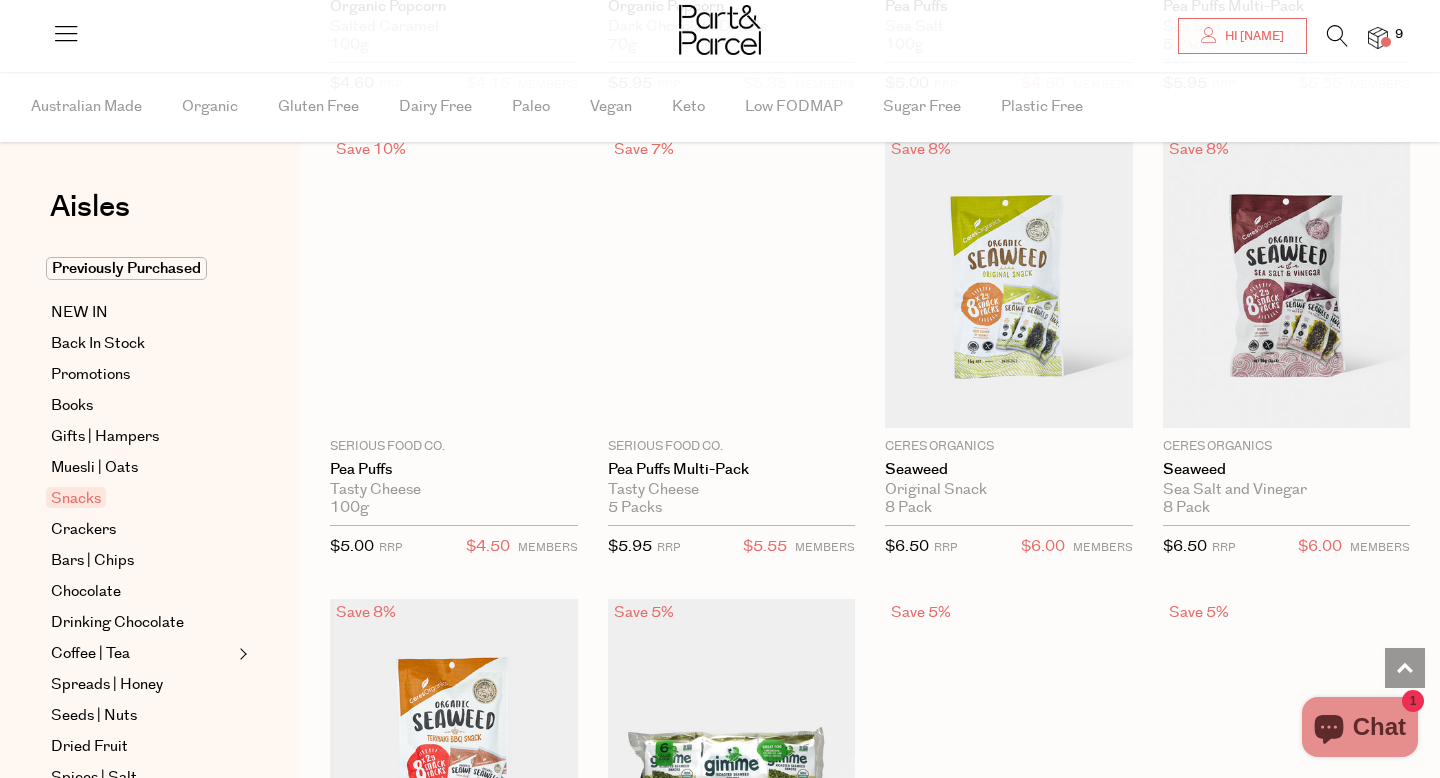 type on "4" 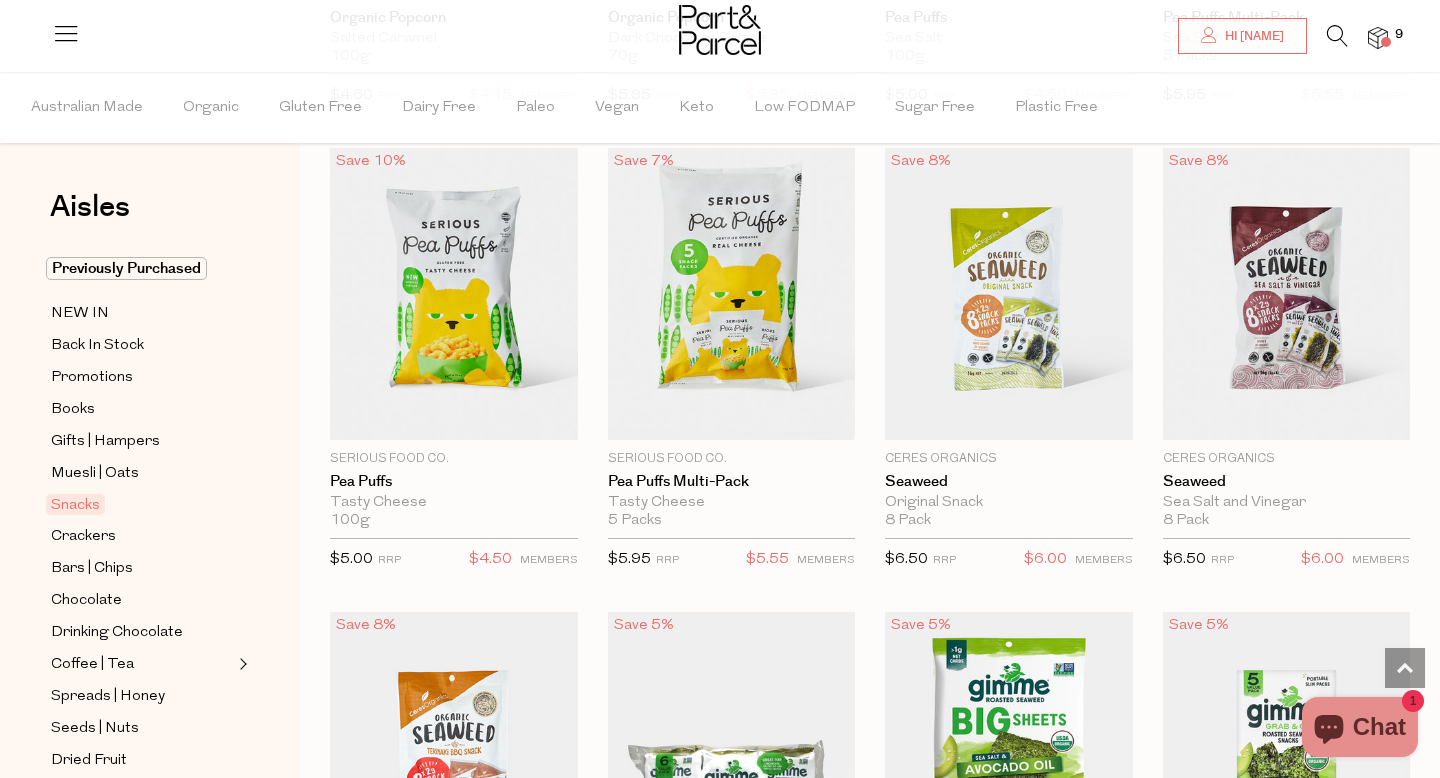 scroll, scrollTop: 5430, scrollLeft: 0, axis: vertical 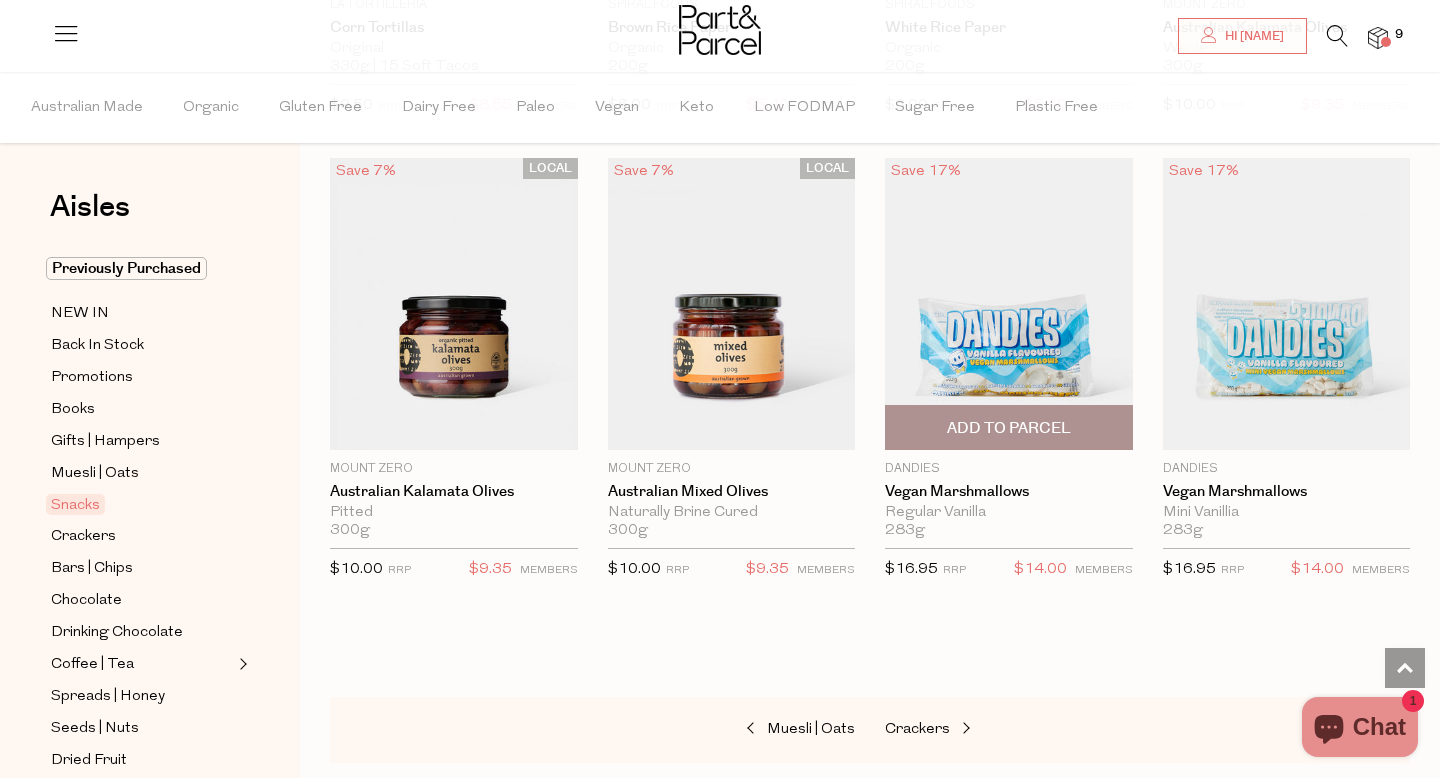 click on "Add To Parcel" at bounding box center (1009, 428) 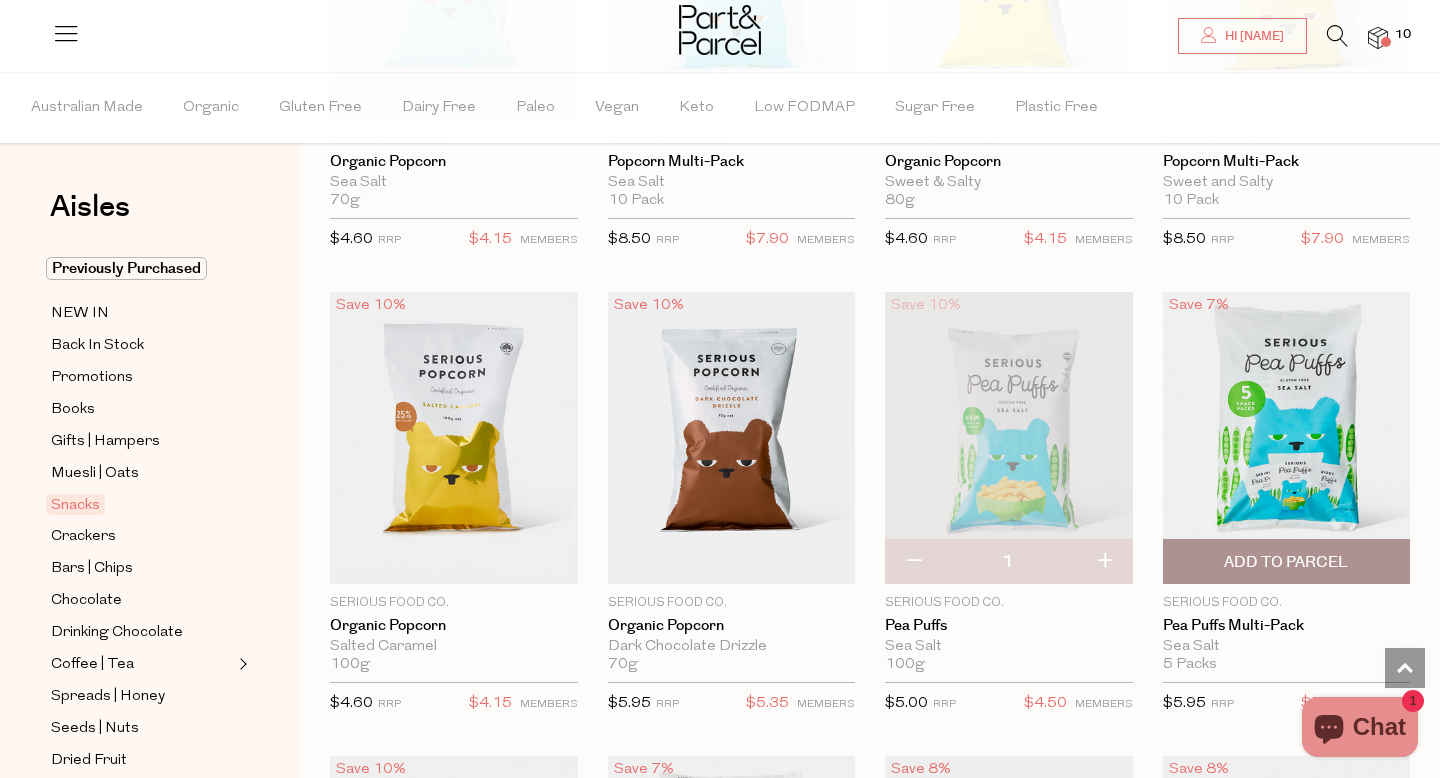 scroll, scrollTop: 5070, scrollLeft: 0, axis: vertical 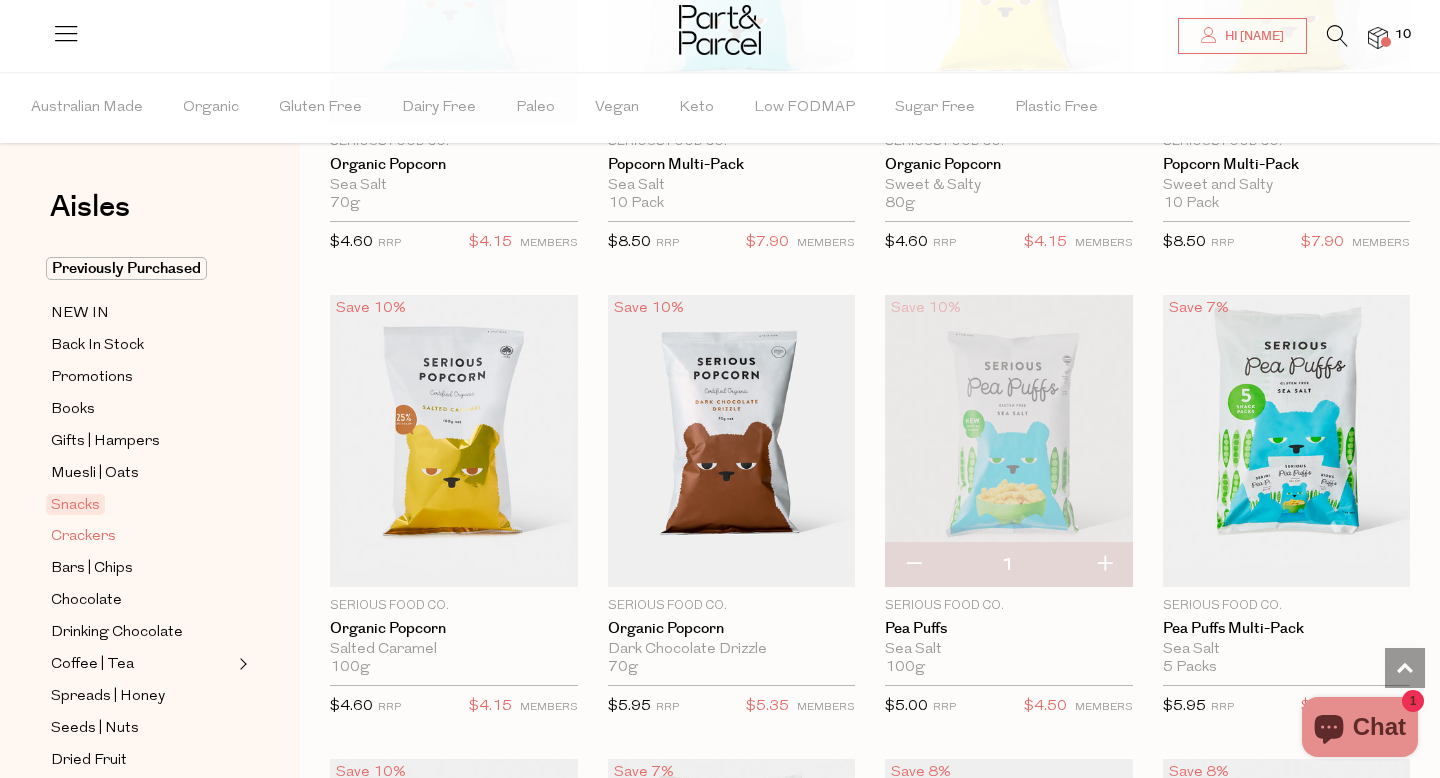 click on "Crackers" at bounding box center [83, 537] 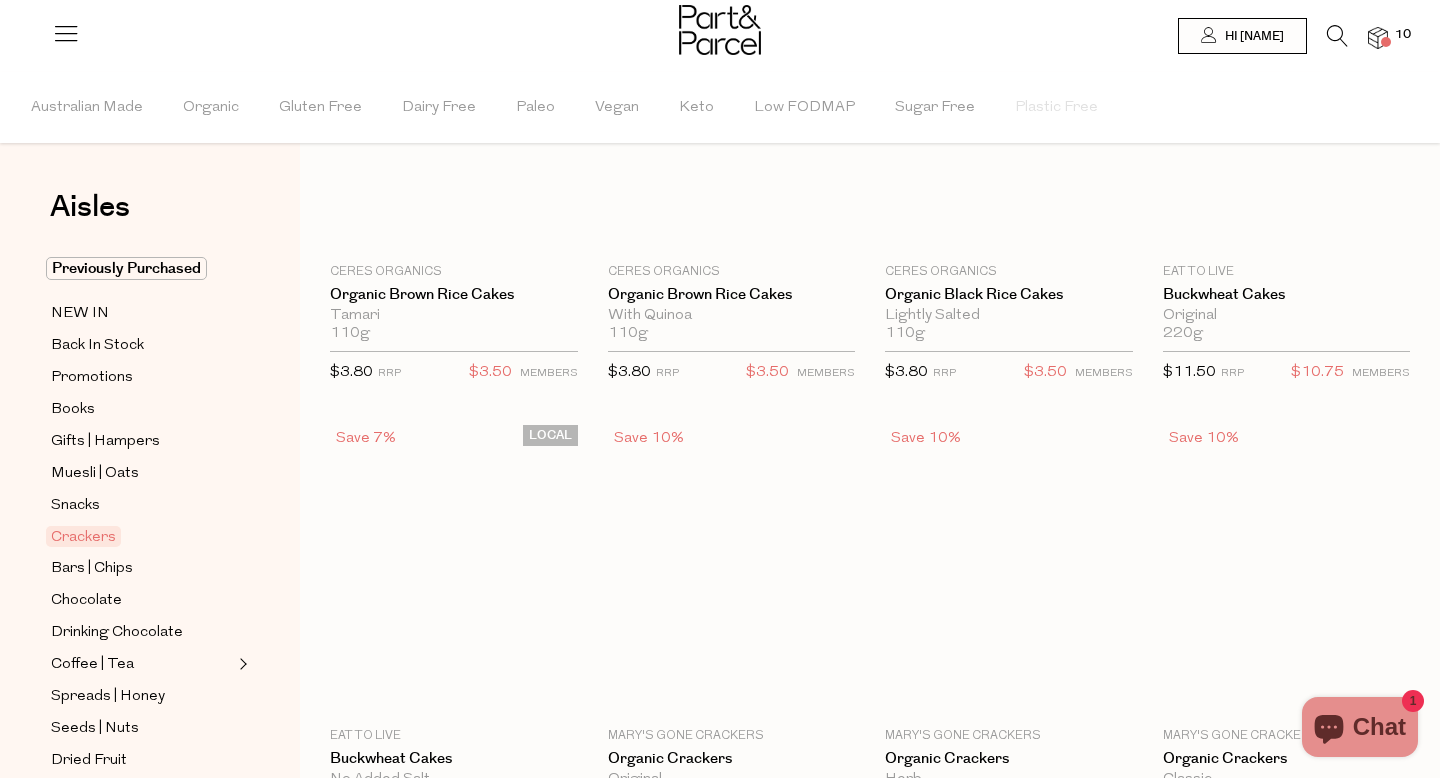 scroll, scrollTop: 0, scrollLeft: 0, axis: both 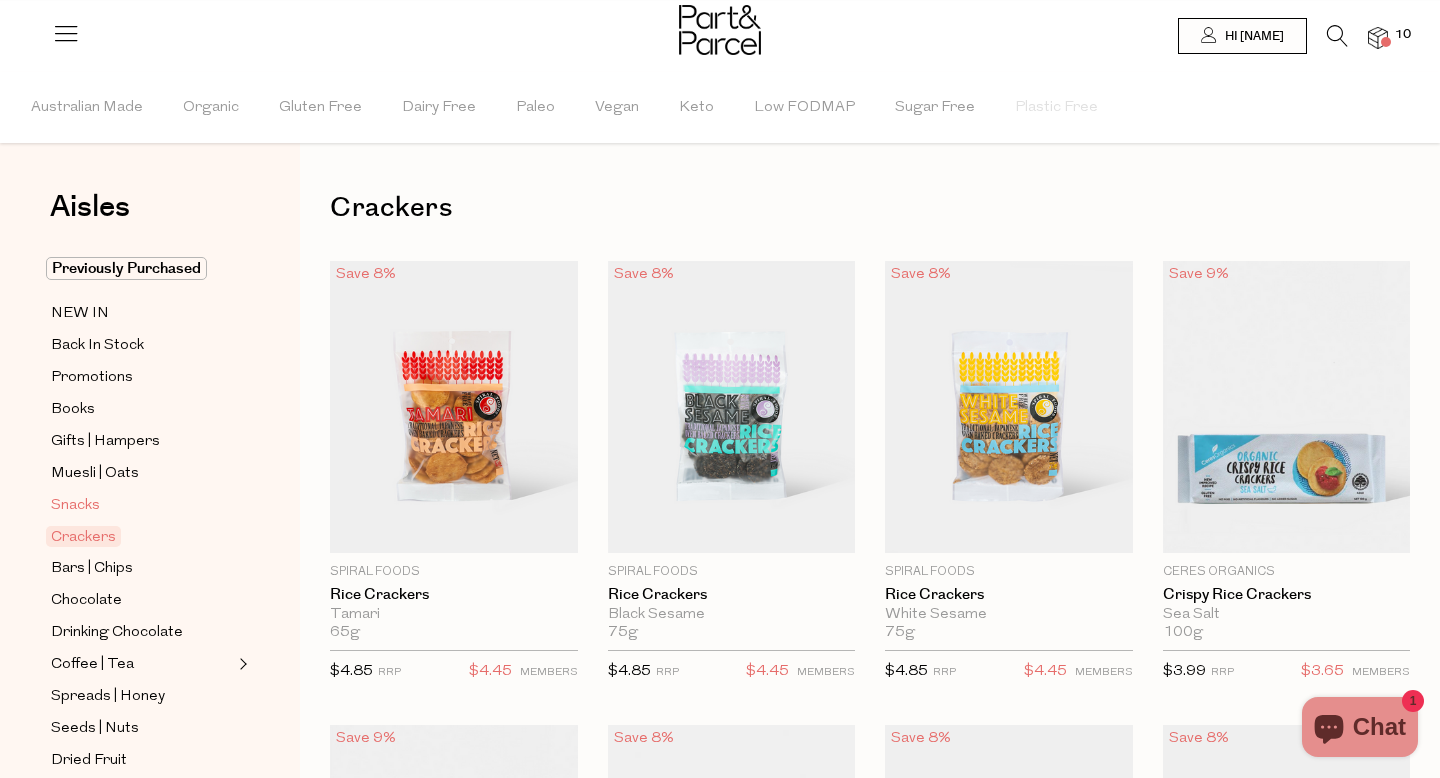 click on "Snacks" at bounding box center (75, 506) 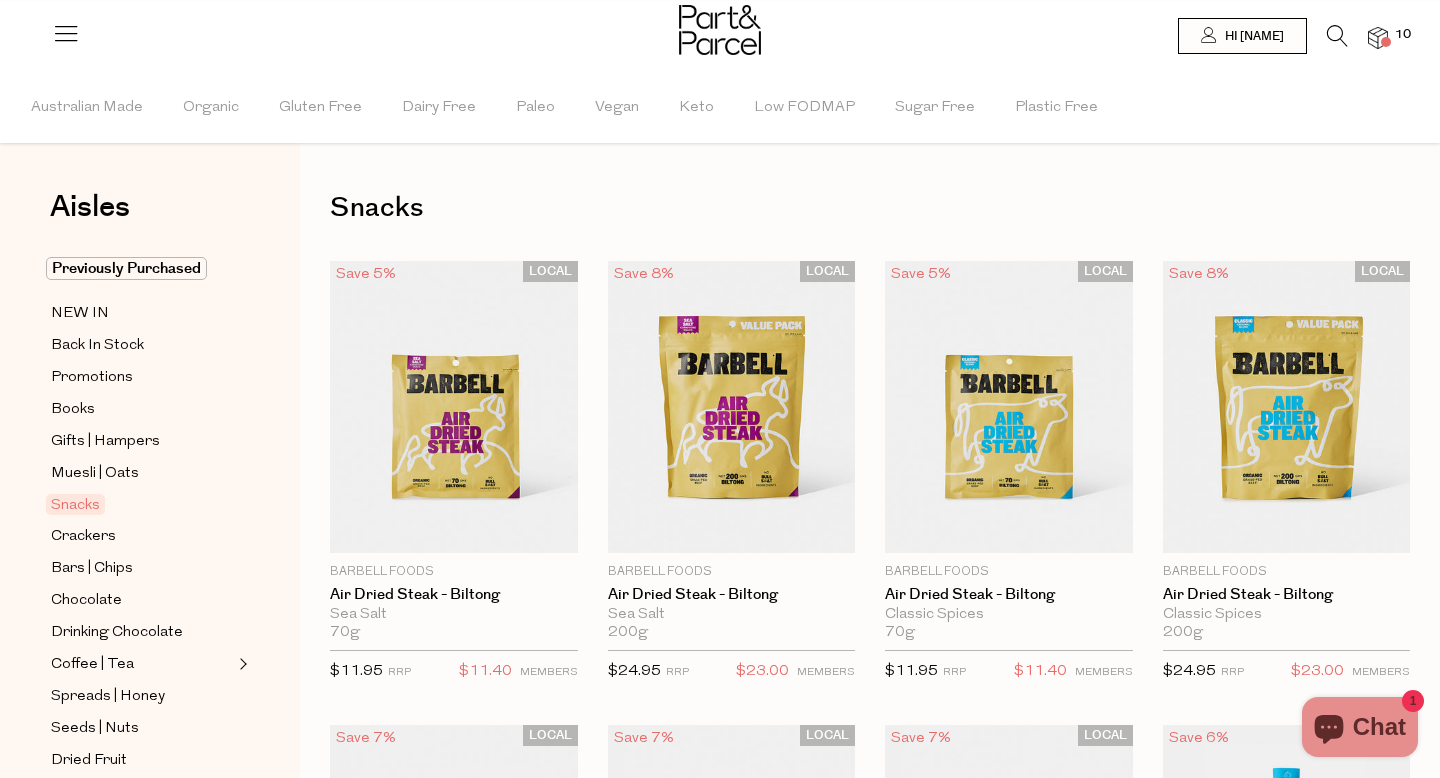 type on "4" 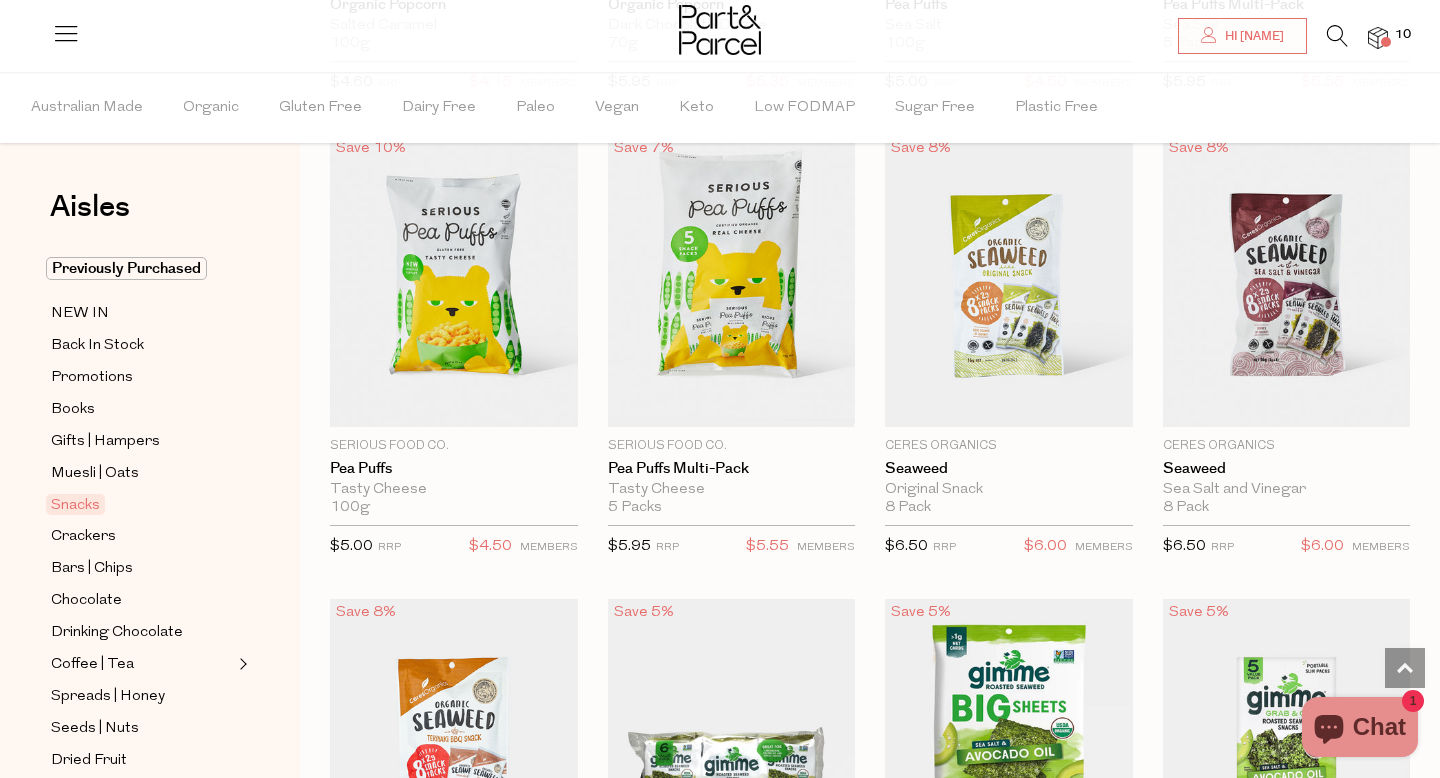 scroll, scrollTop: 5692, scrollLeft: 0, axis: vertical 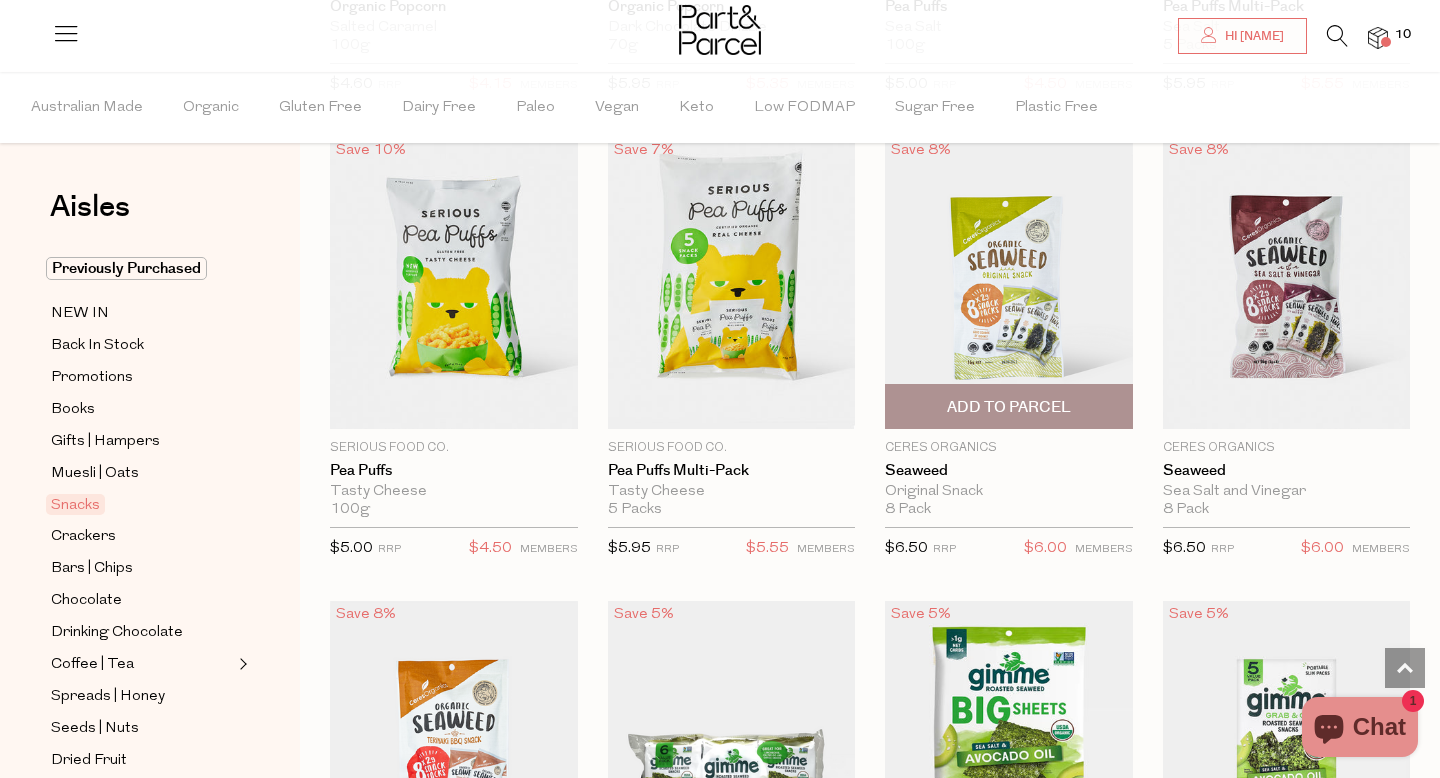 click on "Add To Parcel" at bounding box center [1009, 407] 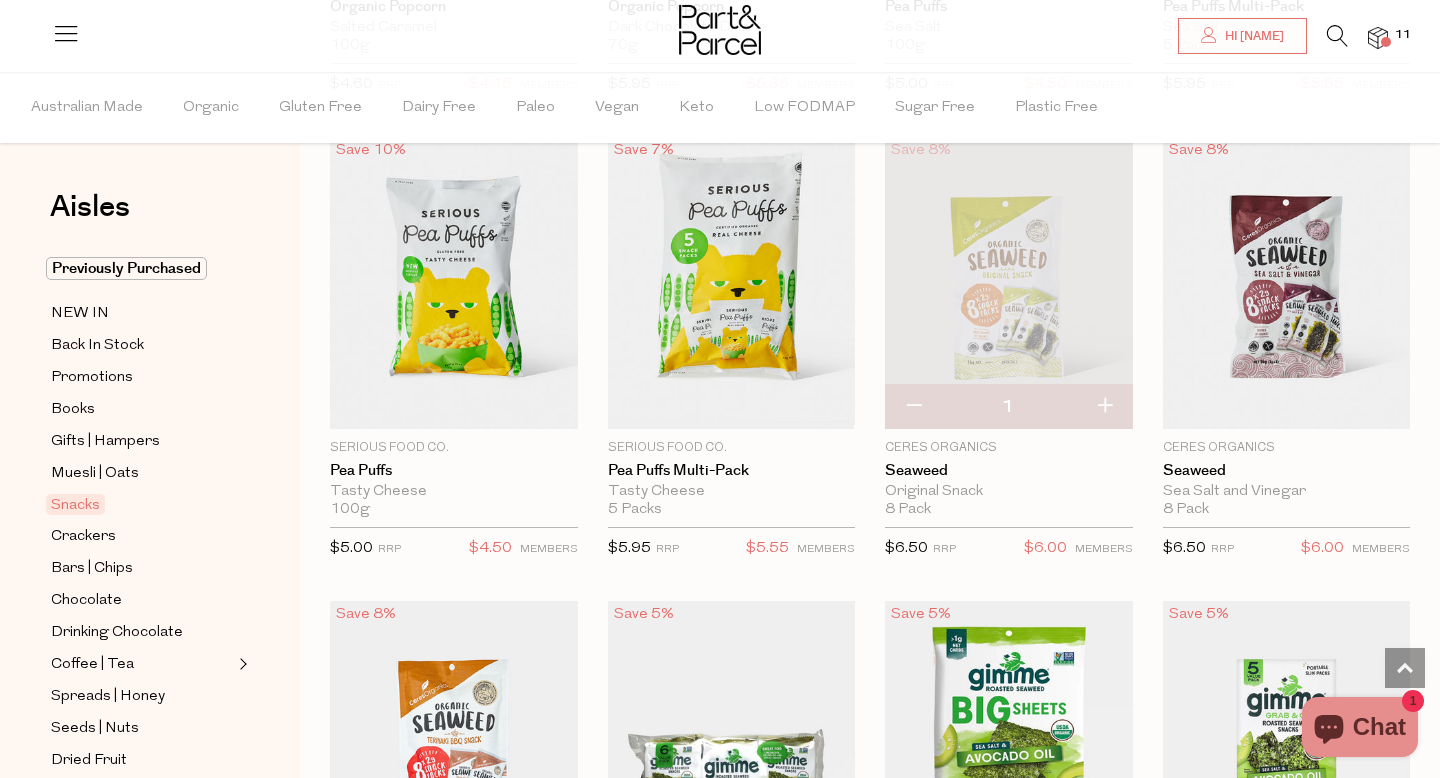click at bounding box center (1104, 407) 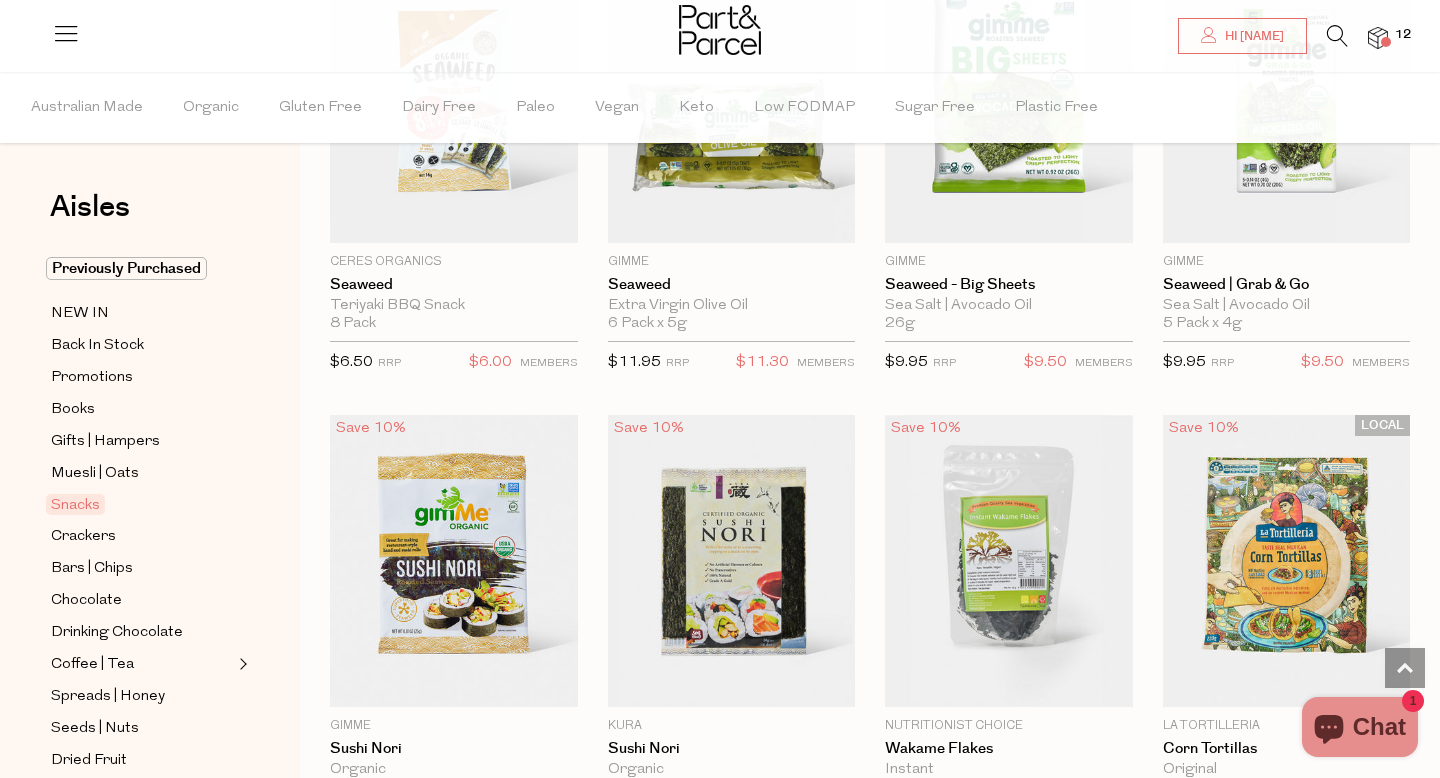 scroll, scrollTop: 6347, scrollLeft: 0, axis: vertical 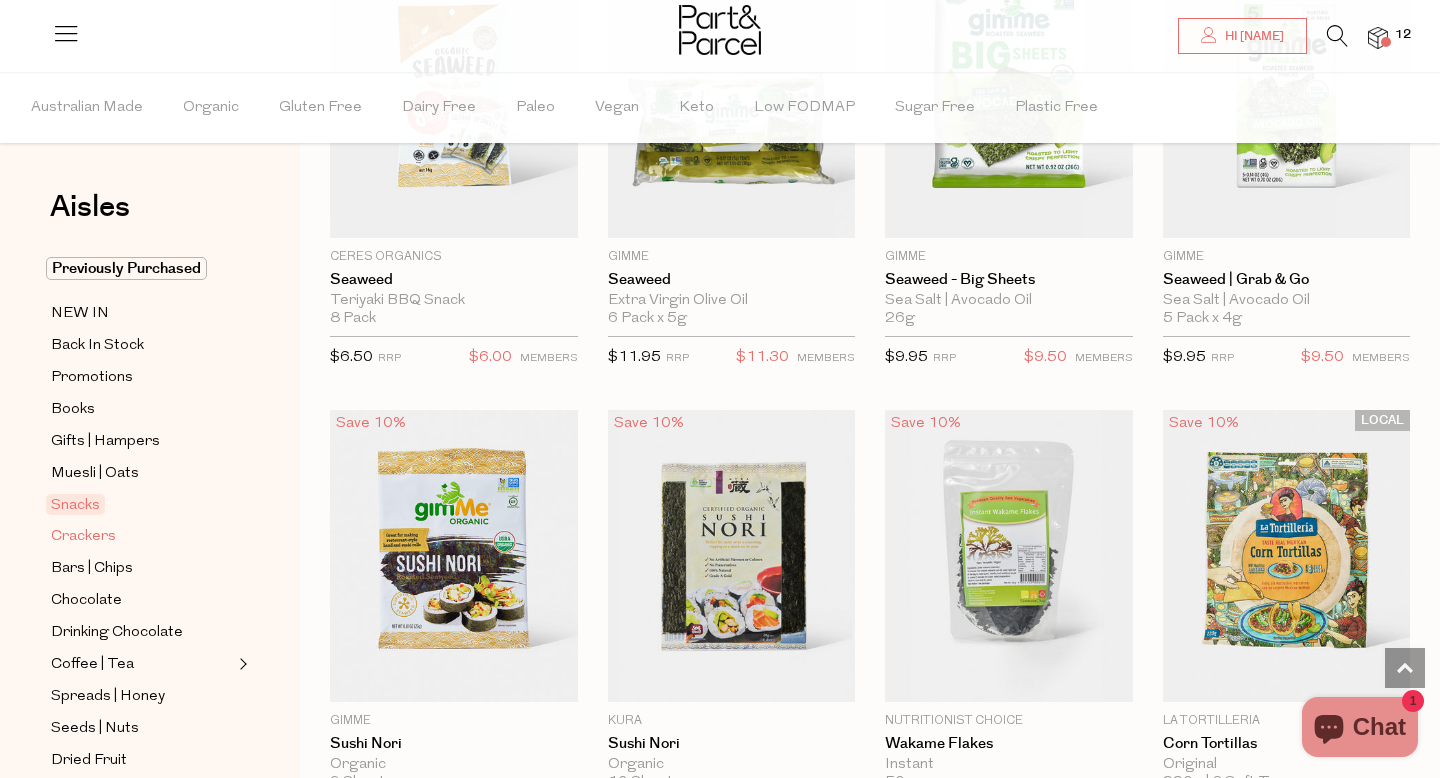 click on "Crackers" at bounding box center (83, 537) 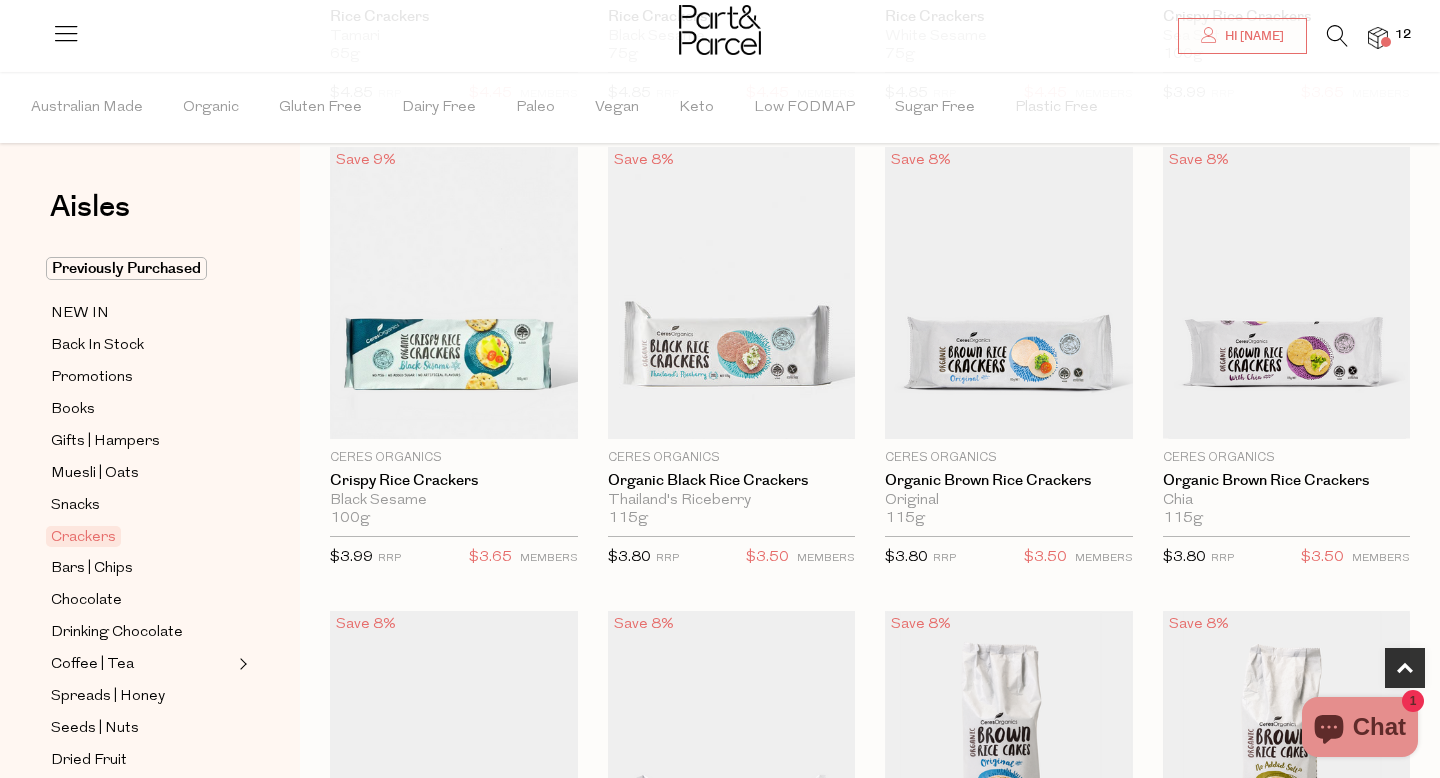 scroll, scrollTop: 580, scrollLeft: 0, axis: vertical 